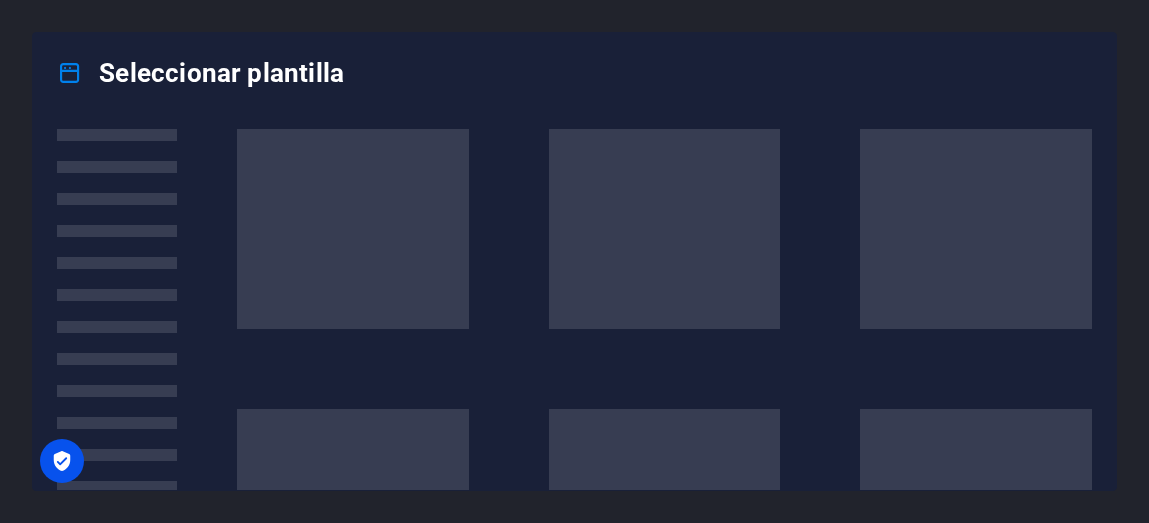 scroll, scrollTop: 0, scrollLeft: 0, axis: both 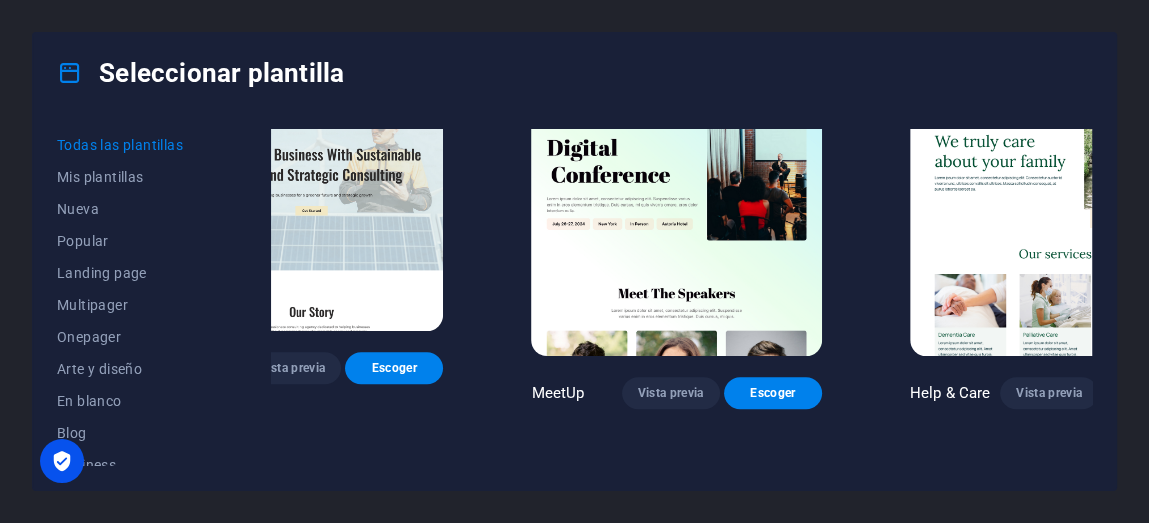 drag, startPoint x: 883, startPoint y: 463, endPoint x: 1050, endPoint y: 404, distance: 177.11578 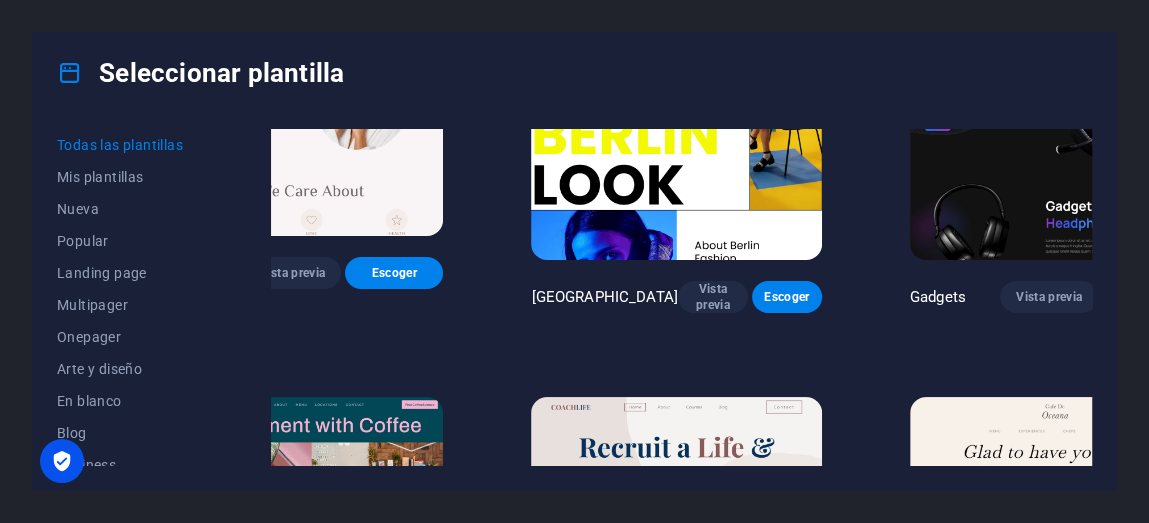 scroll, scrollTop: 4228, scrollLeft: 95, axis: both 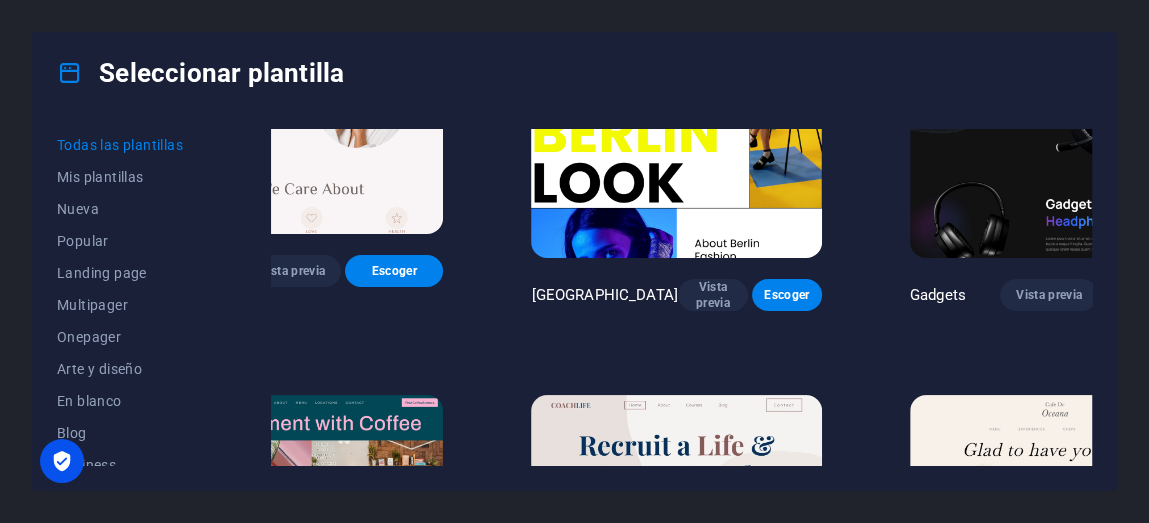 drag, startPoint x: 1088, startPoint y: 197, endPoint x: 1091, endPoint y: 236, distance: 39.115215 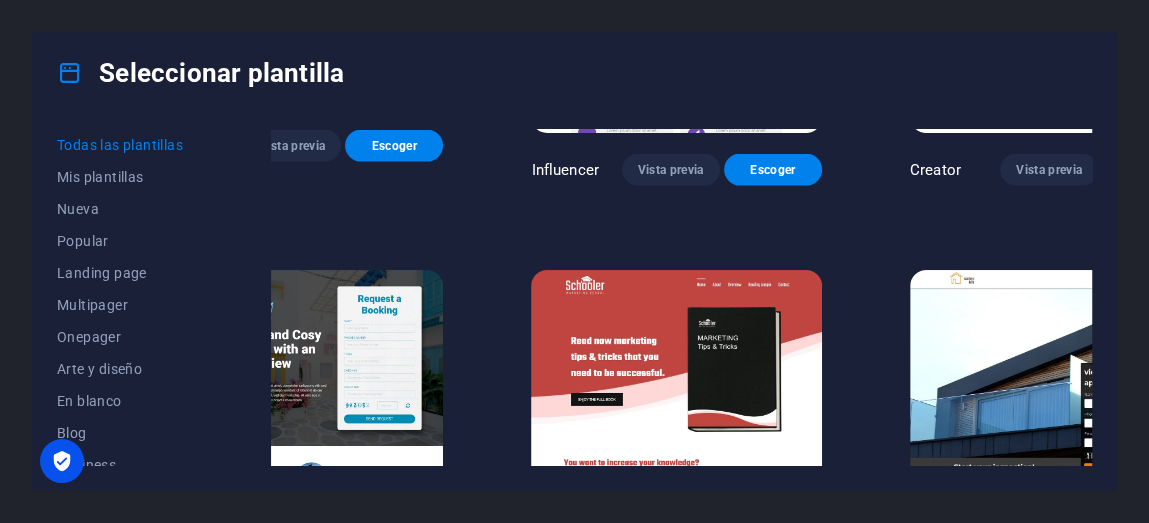 scroll, scrollTop: 20212, scrollLeft: 95, axis: both 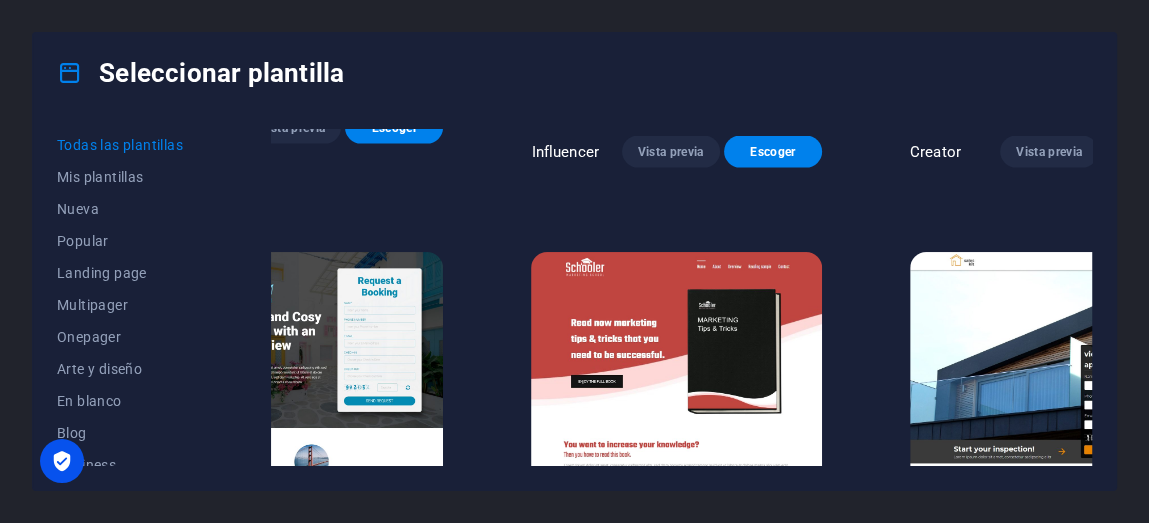 click at bounding box center (1055, 1608) 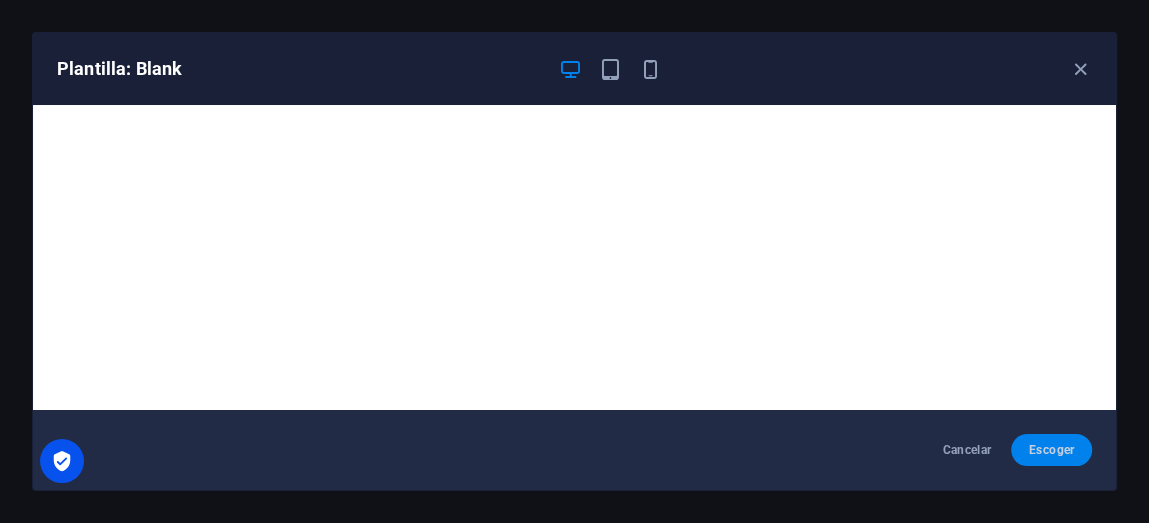 click on "Escoger" at bounding box center [1051, 450] 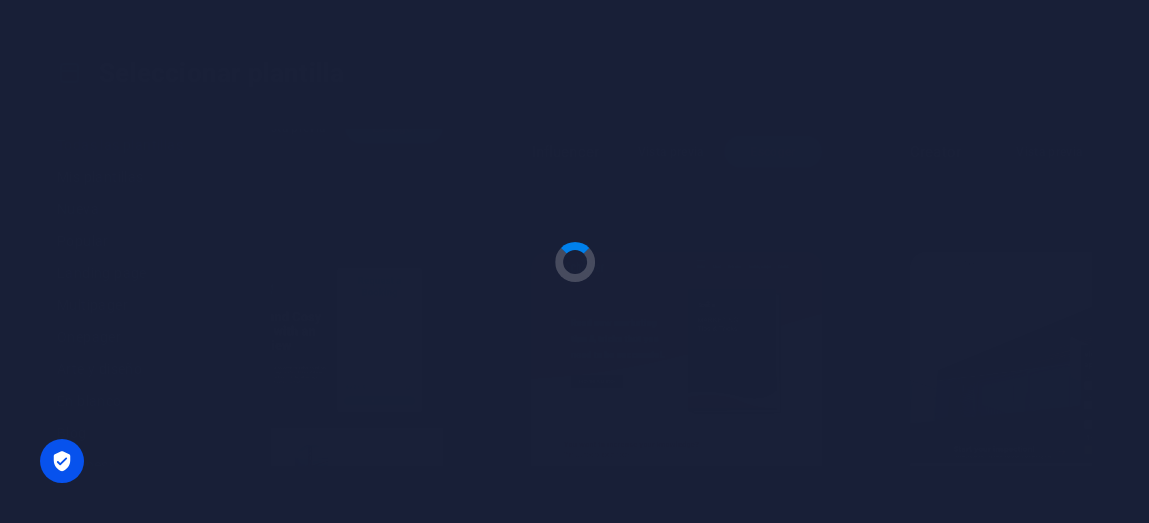 click at bounding box center (574, 261) 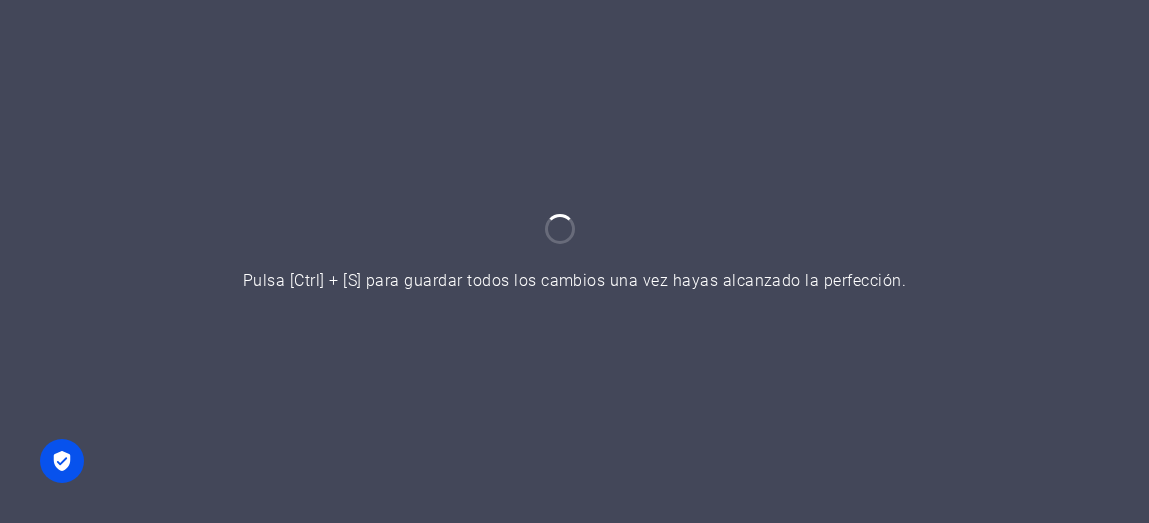 scroll, scrollTop: 0, scrollLeft: 0, axis: both 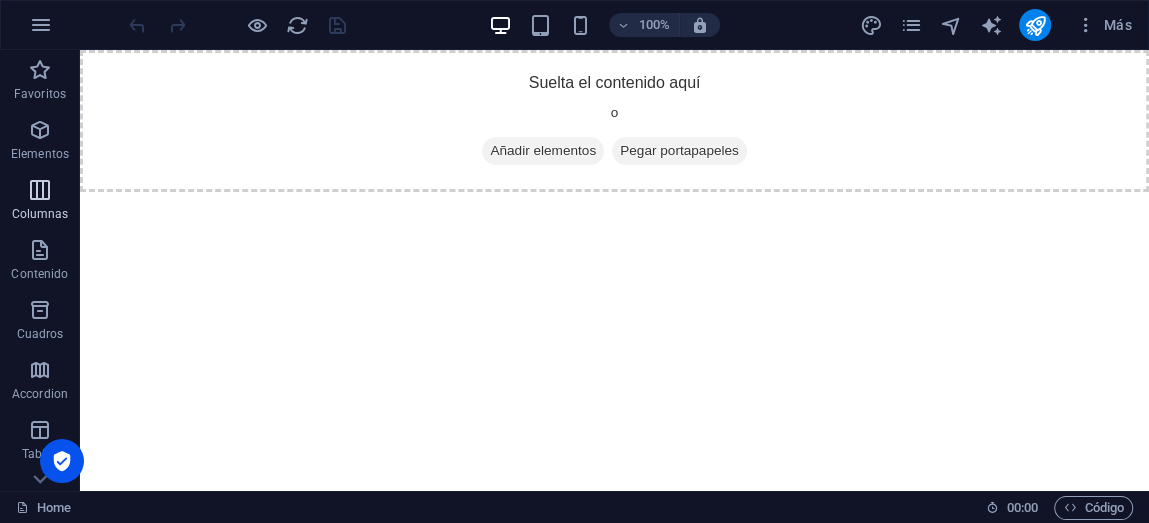 click at bounding box center (40, 190) 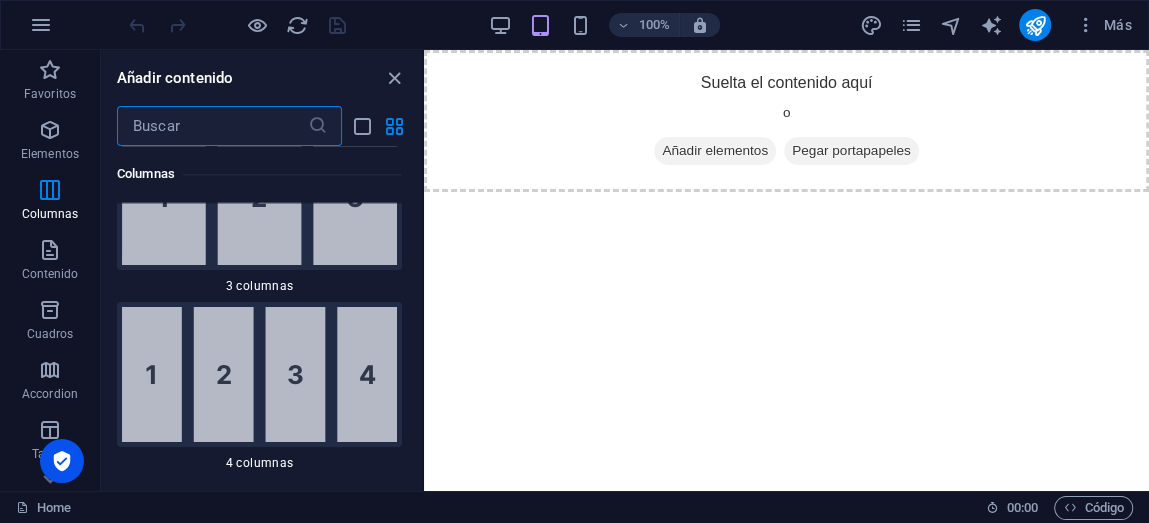 scroll, scrollTop: 1562, scrollLeft: 0, axis: vertical 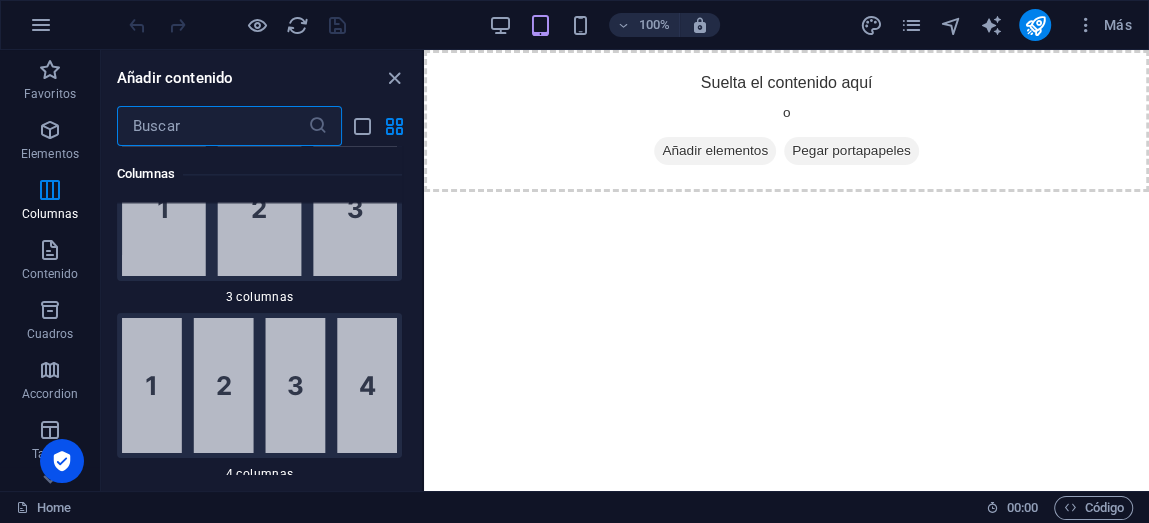 click at bounding box center [259, 31] 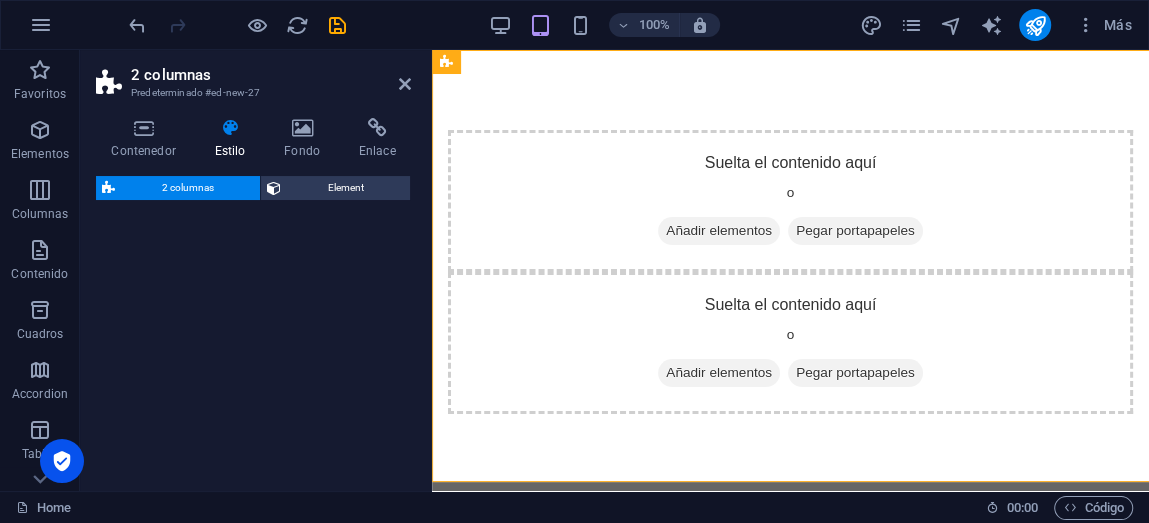 select on "rem" 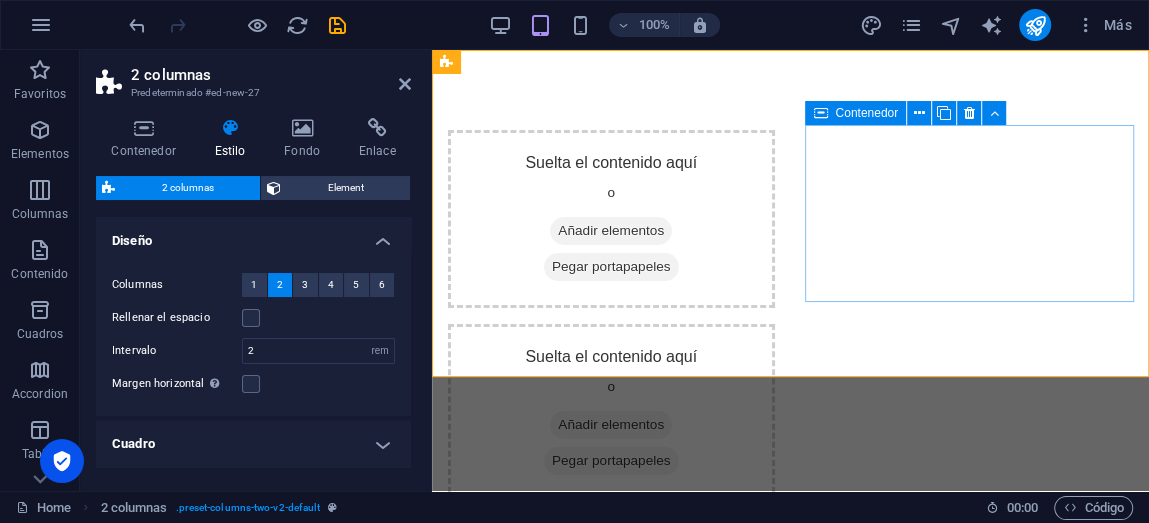 click on "Suelta el contenido aquí o  Añadir elementos  Pegar portapapeles" at bounding box center [611, 413] 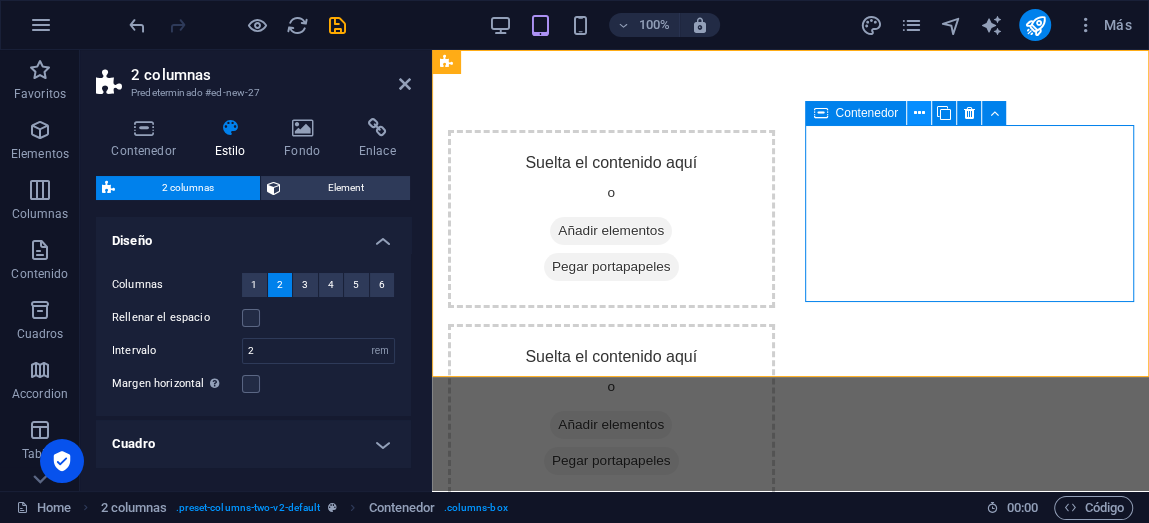 click at bounding box center (919, 113) 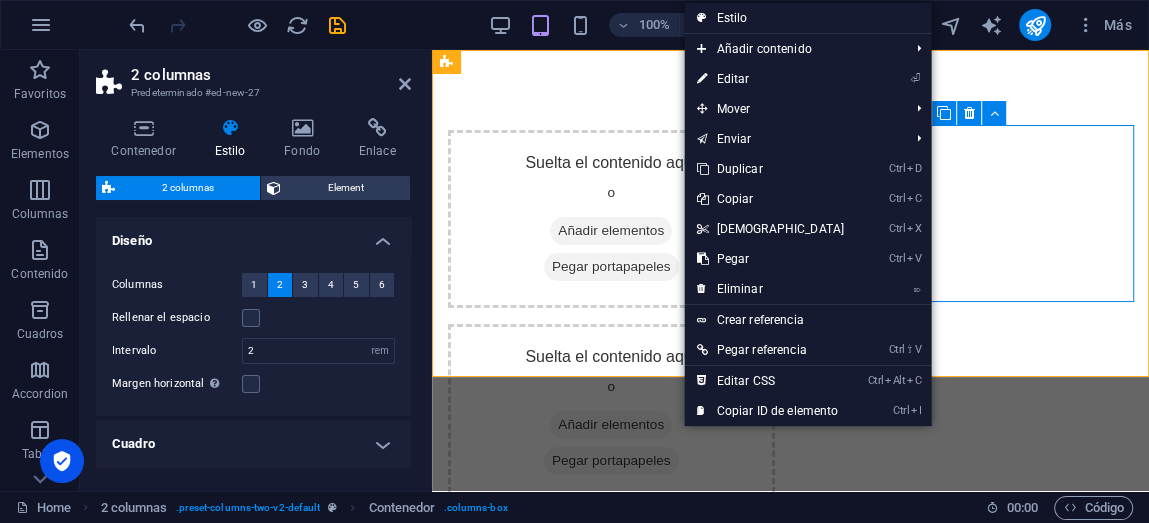 click on "Suelta el contenido aquí o  Añadir elementos  Pegar portapapeles" at bounding box center (611, 413) 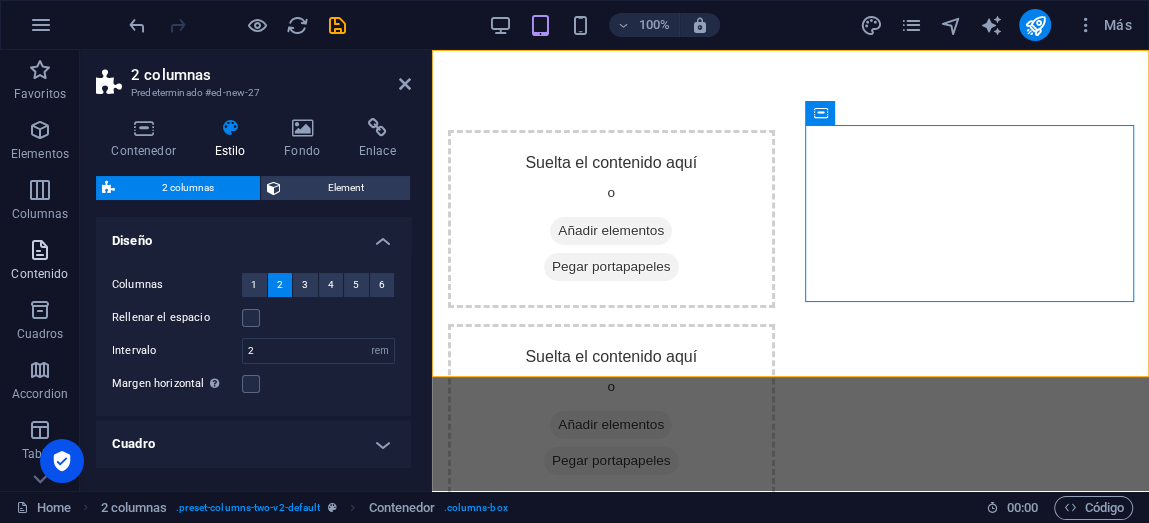 click on "Contenido" at bounding box center [39, 274] 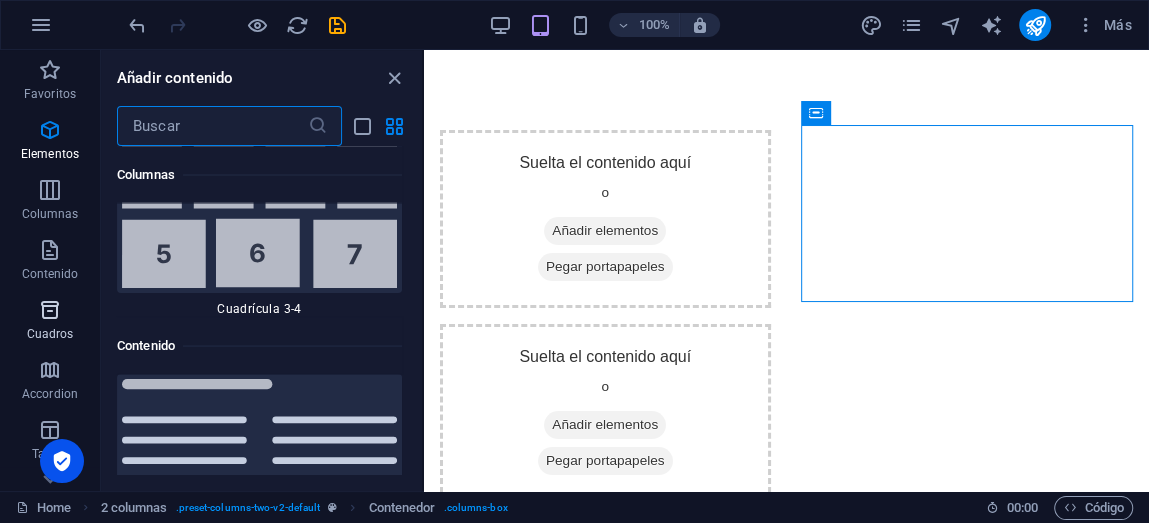 scroll, scrollTop: 6775, scrollLeft: 0, axis: vertical 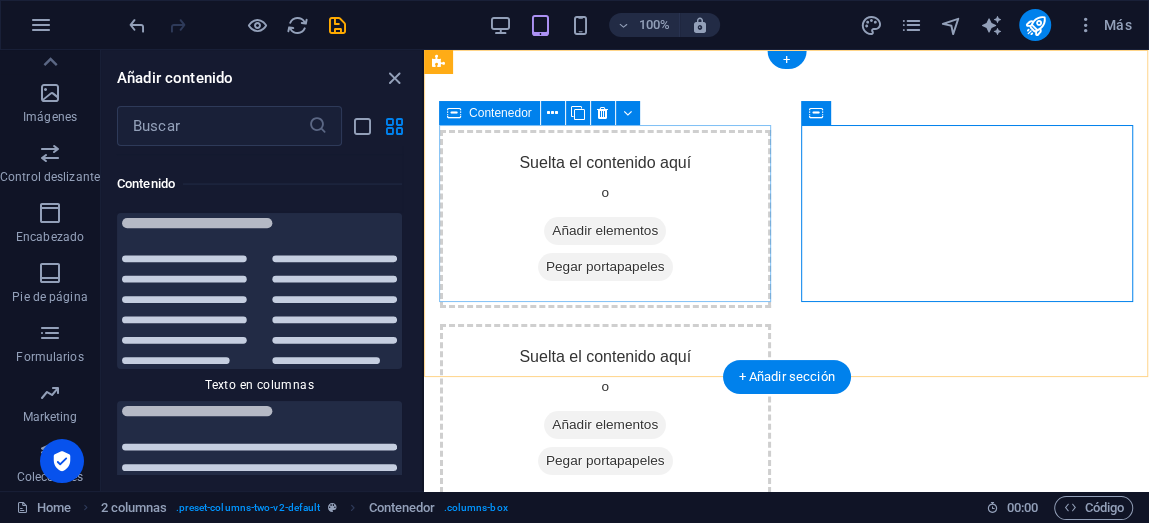 click on "Suelta el contenido aquí o  Añadir elementos  Pegar portapapeles" at bounding box center [605, 219] 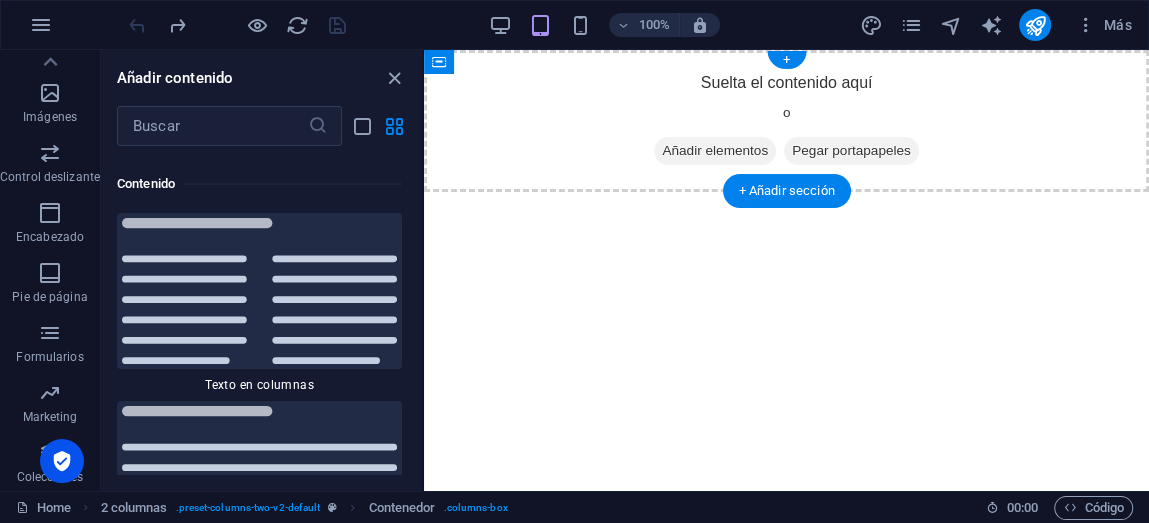 drag, startPoint x: 482, startPoint y: 79, endPoint x: 457, endPoint y: 84, distance: 25.495098 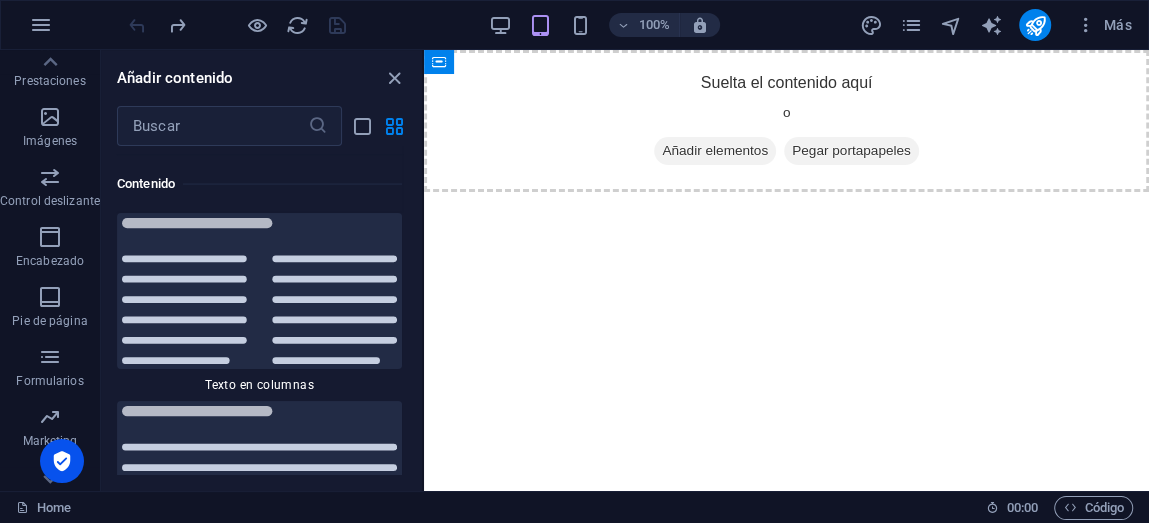 scroll, scrollTop: 457, scrollLeft: 0, axis: vertical 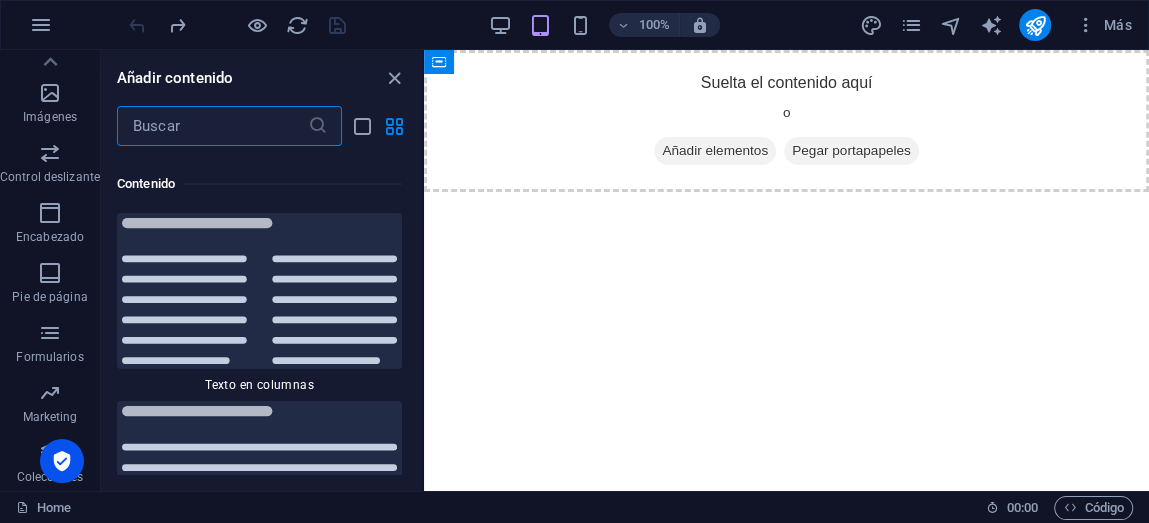 click at bounding box center [212, 126] 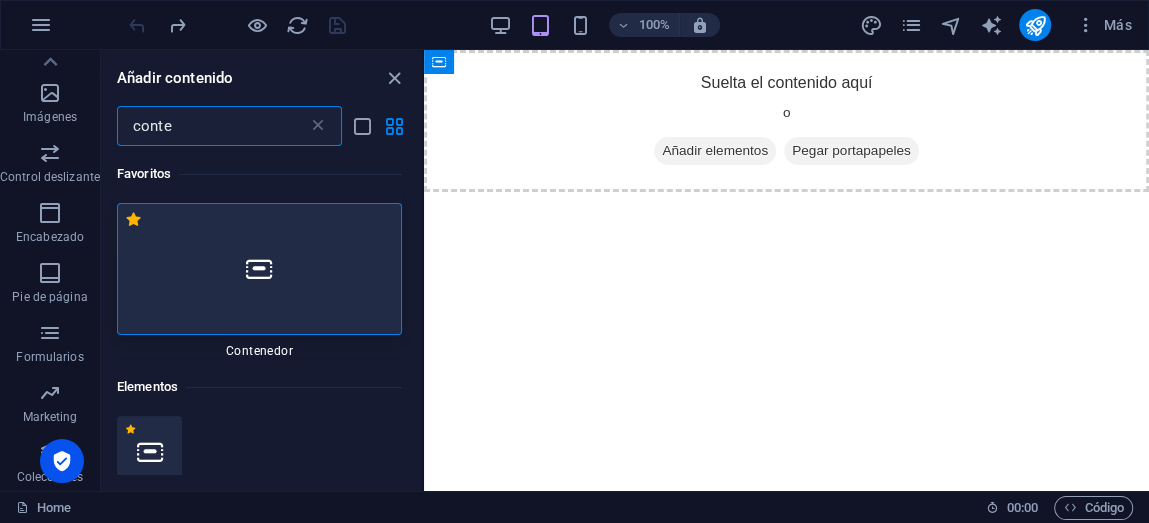 scroll, scrollTop: 0, scrollLeft: 0, axis: both 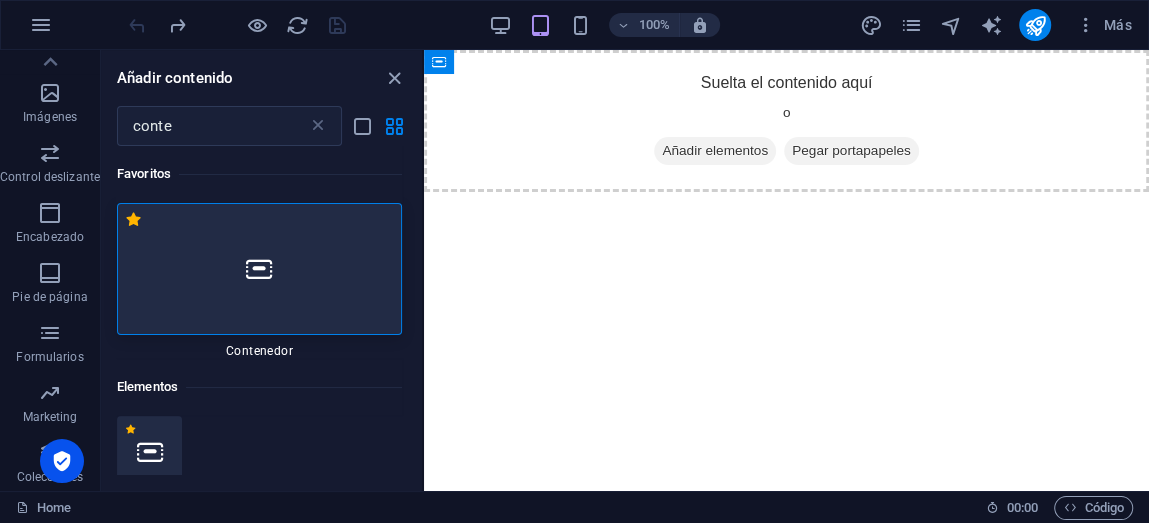 click at bounding box center [259, 269] 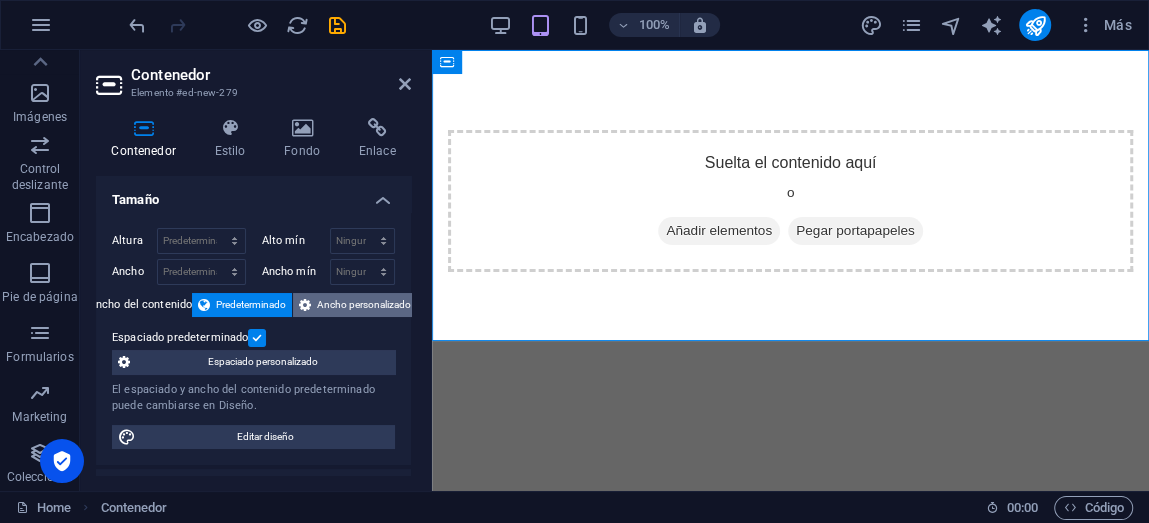 click on "Ancho personalizado" at bounding box center [364, 305] 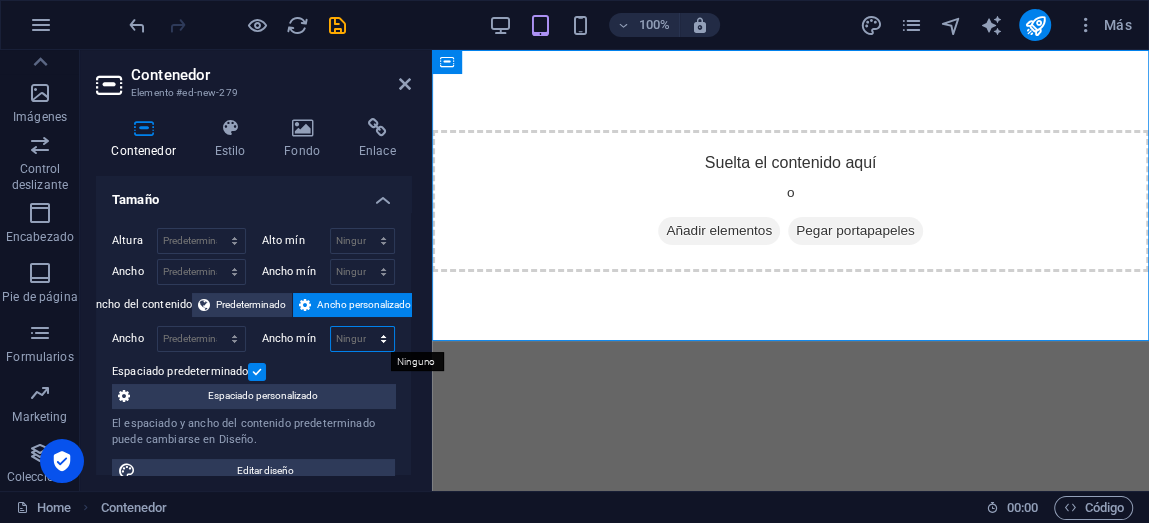 click on "Ninguno px rem % vh vw" at bounding box center (363, 339) 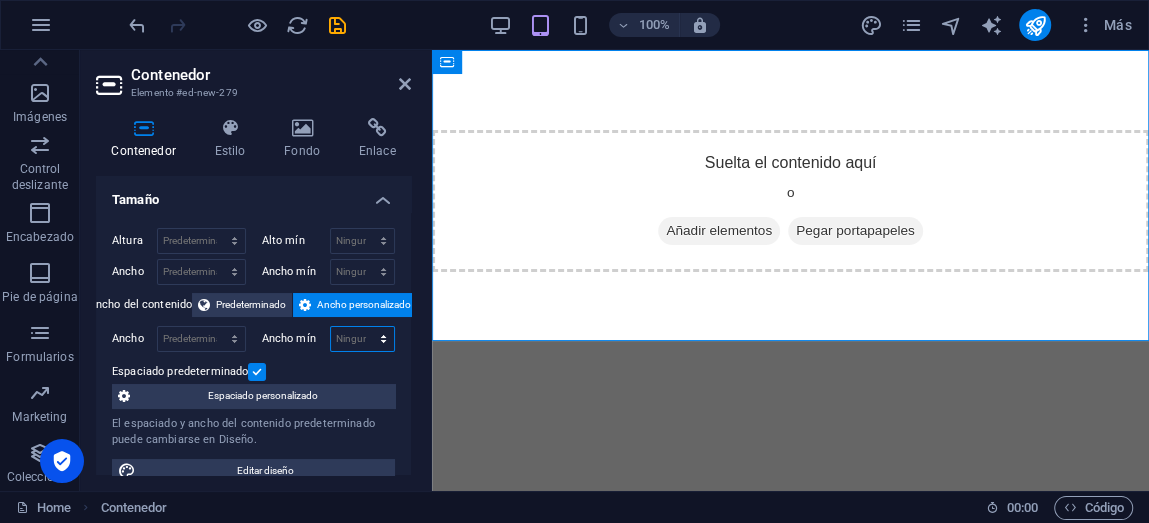 select on "px" 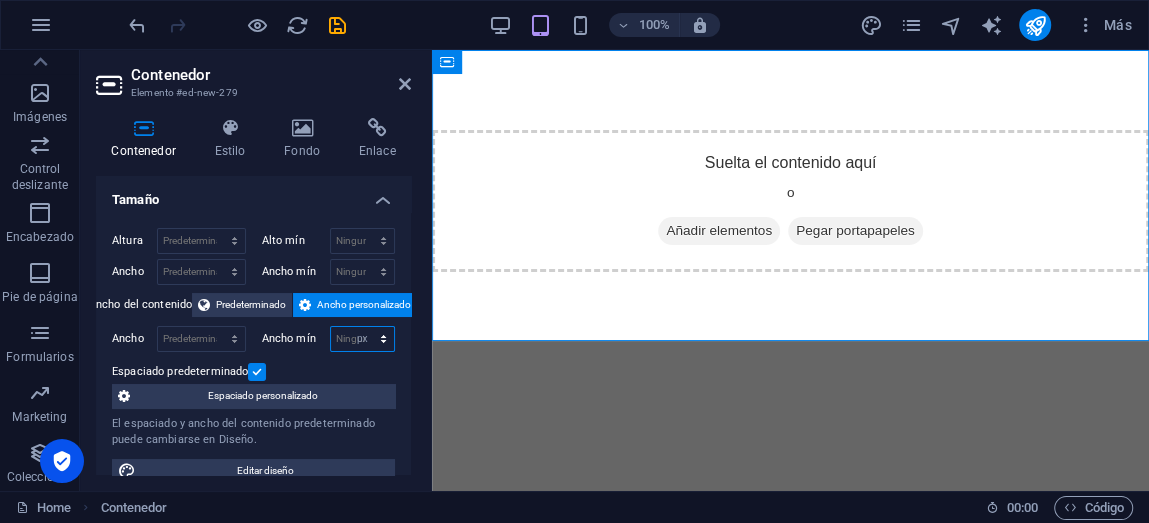 click on "Ninguno px rem % vh vw" at bounding box center [363, 339] 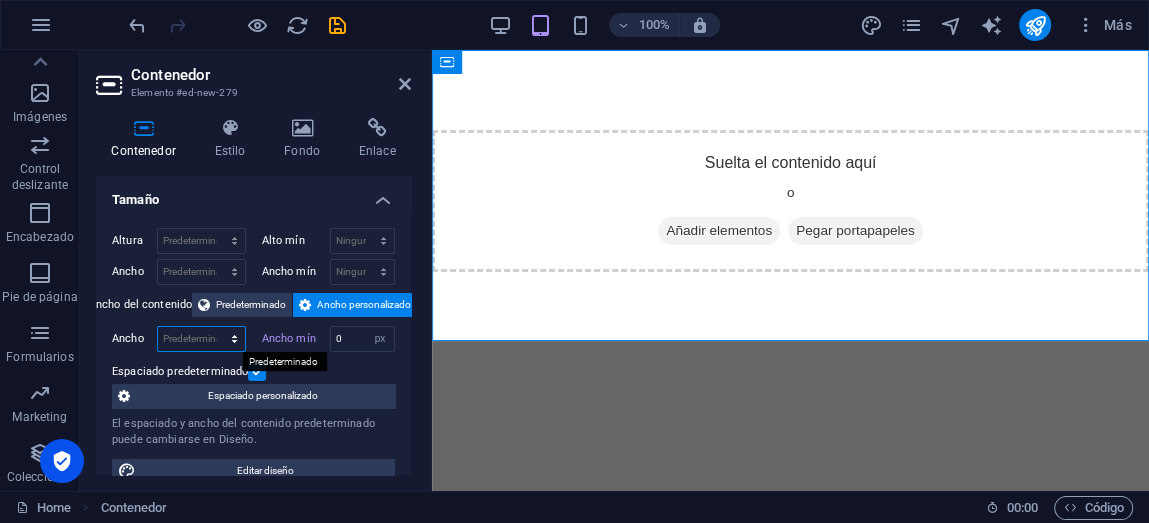 click on "Predeterminado px rem % em vh vw" at bounding box center [201, 339] 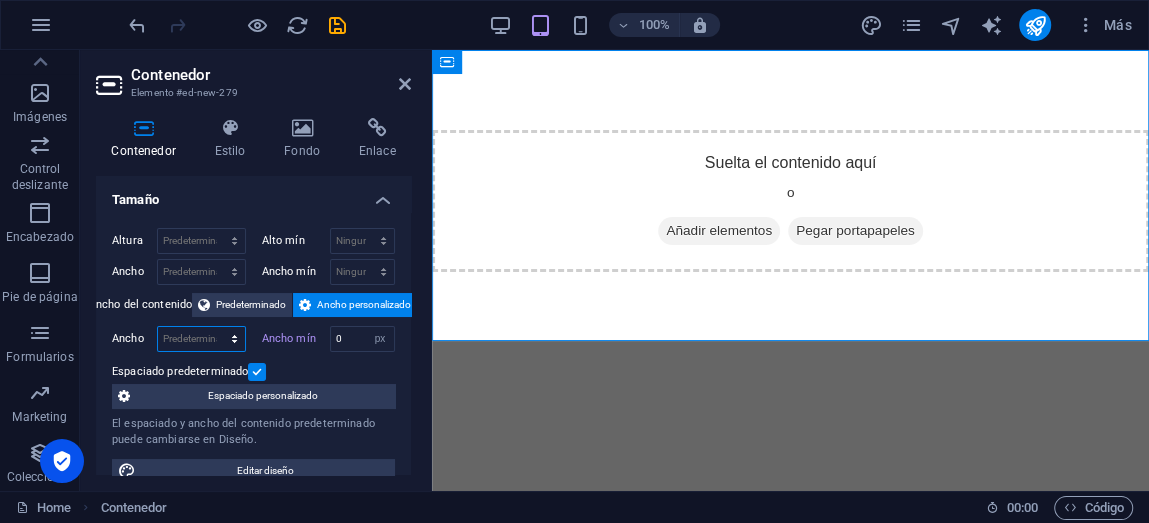 select on "%" 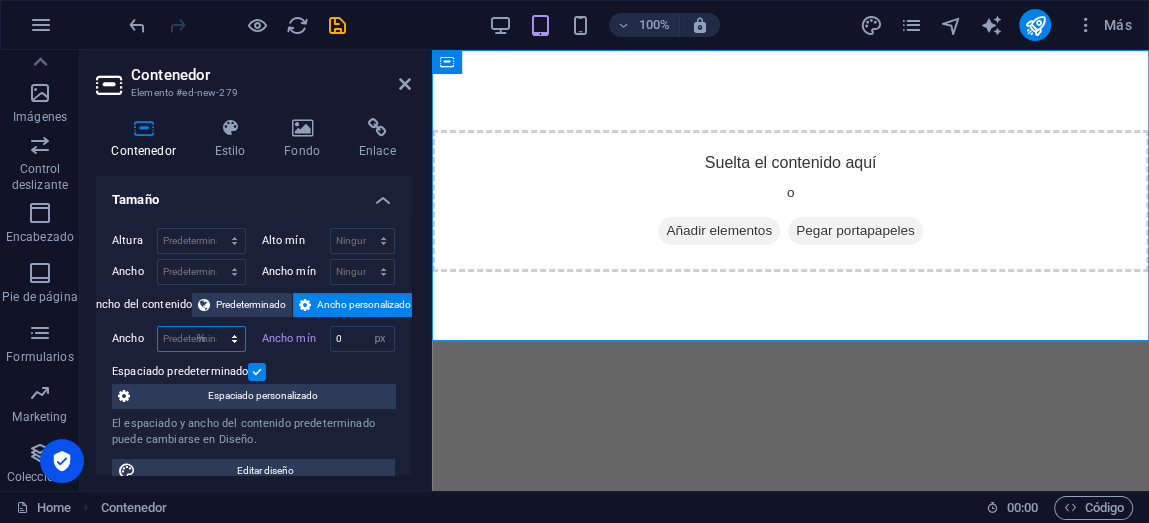 click on "Predeterminado px rem % em vh vw" at bounding box center (201, 339) 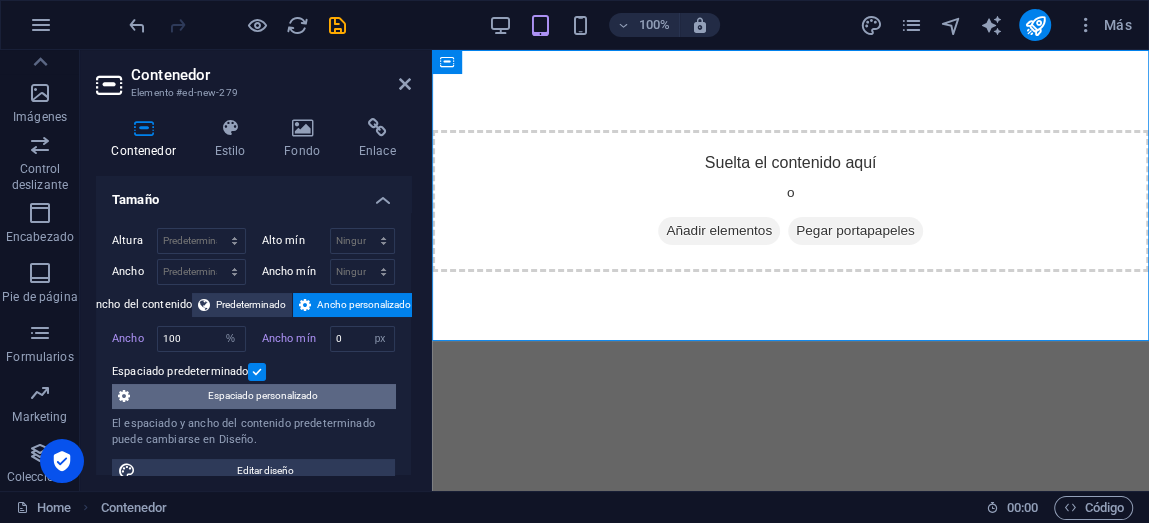 click on "Espaciado personalizado" at bounding box center [262, 396] 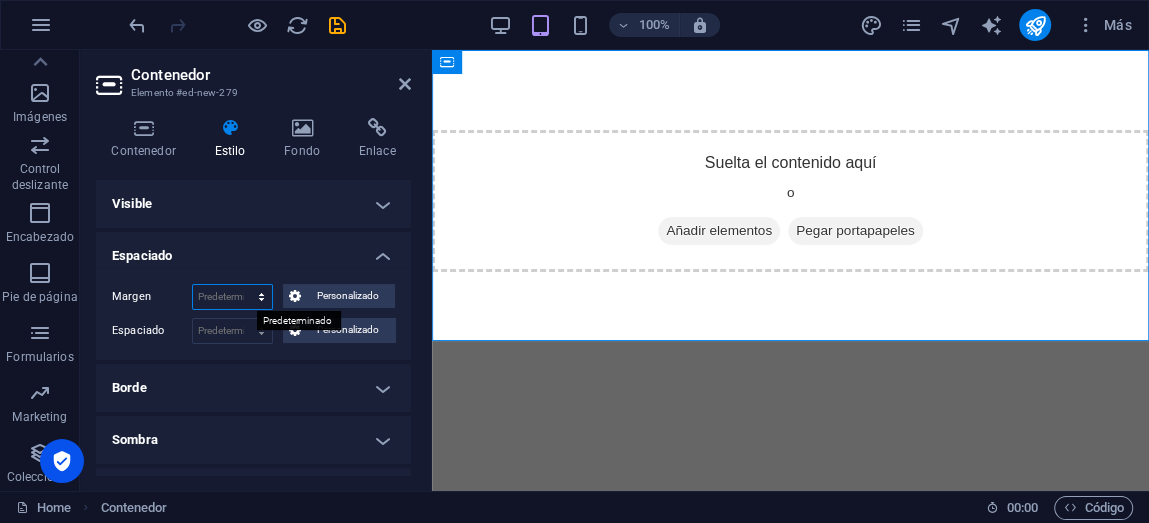 click on "Predeterminado automático px % rem vw vh Personalizado" at bounding box center (232, 297) 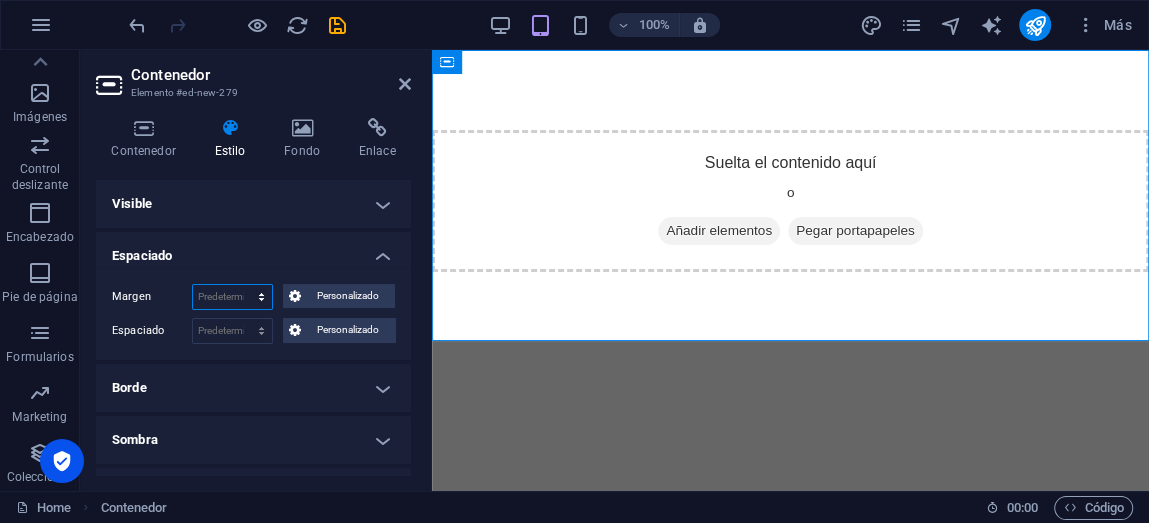 select on "px" 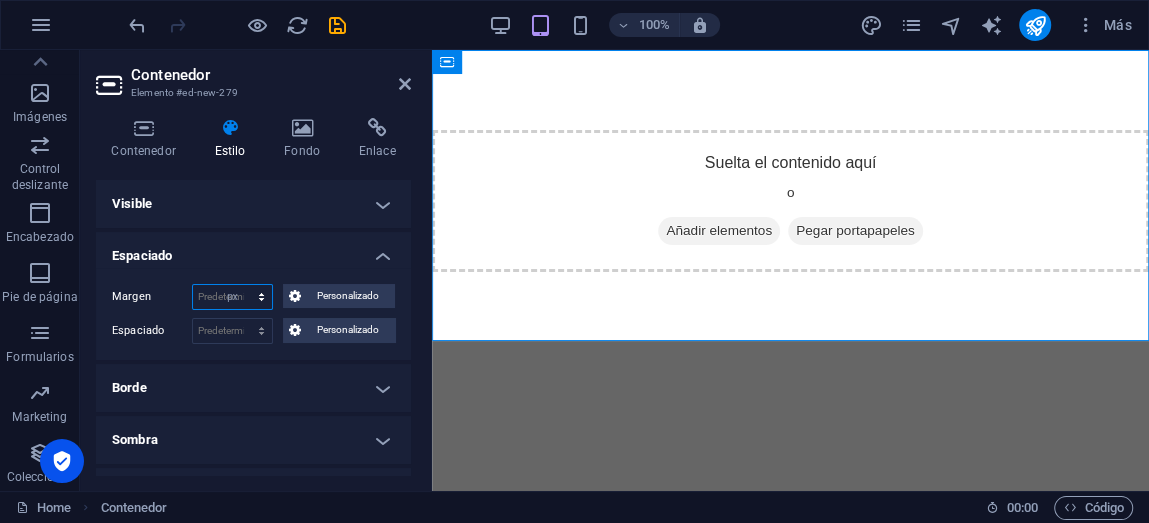 click on "Predeterminado automático px % rem vw vh Personalizado" at bounding box center (232, 297) 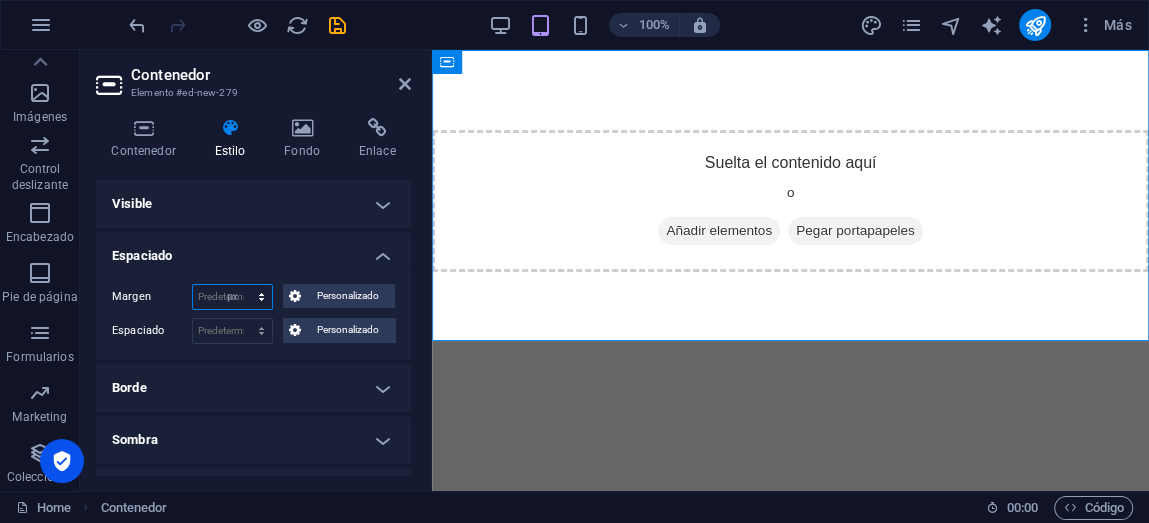 type on "0" 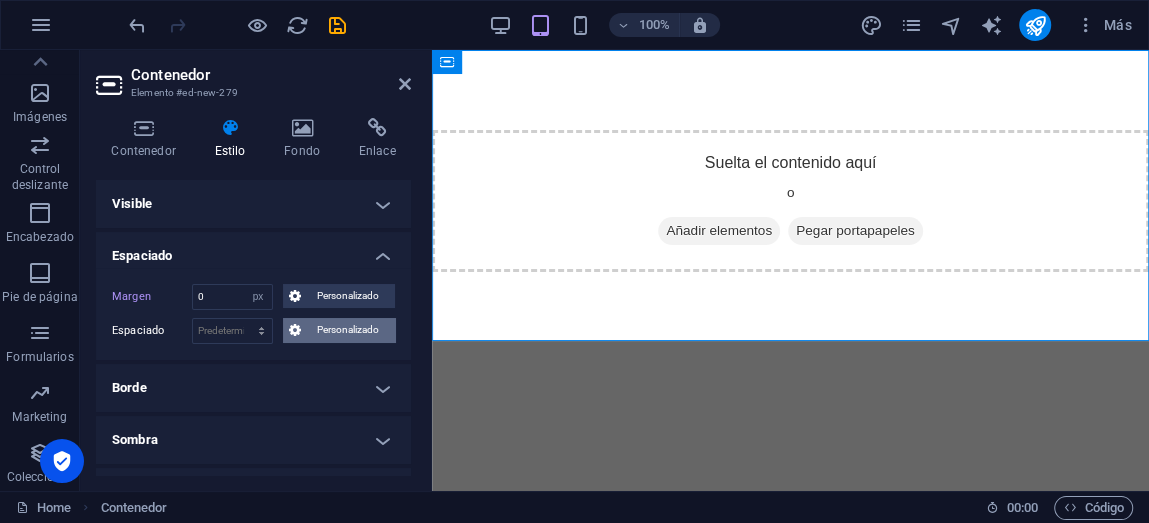 click on "Personalizado" at bounding box center (348, 330) 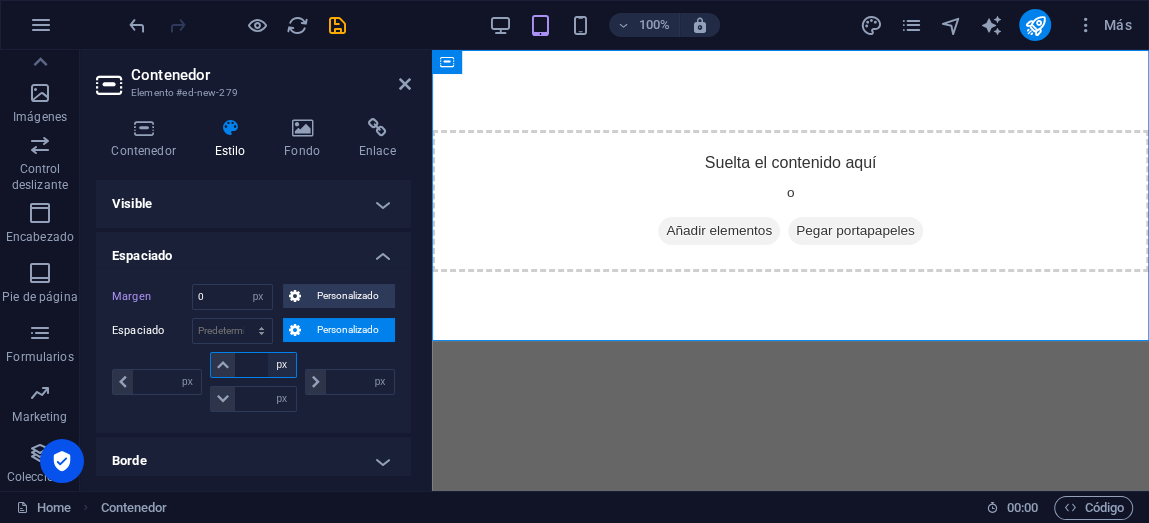 click on "px rem % vh vw" at bounding box center [282, 365] 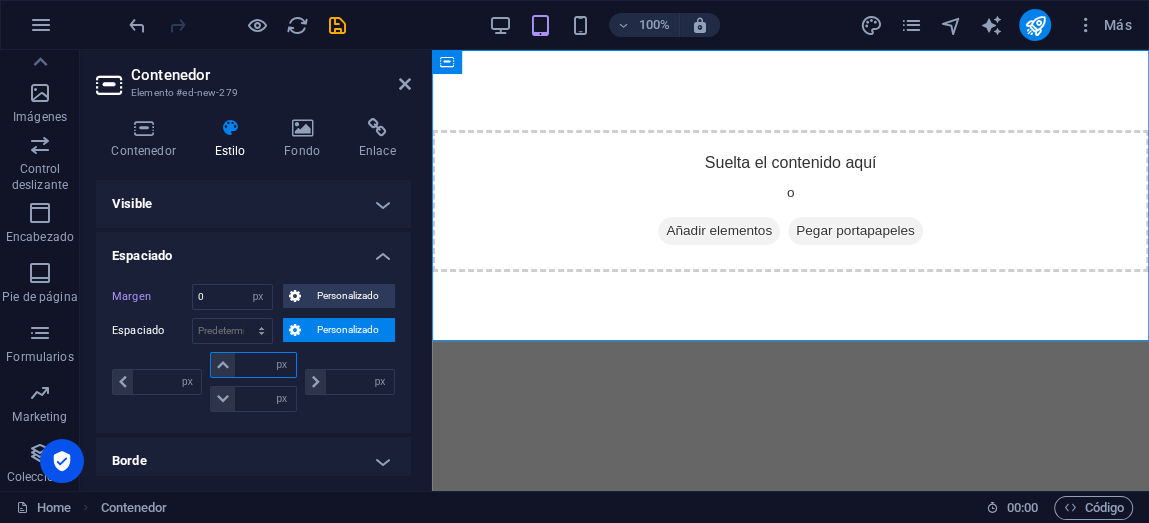 select on "%" 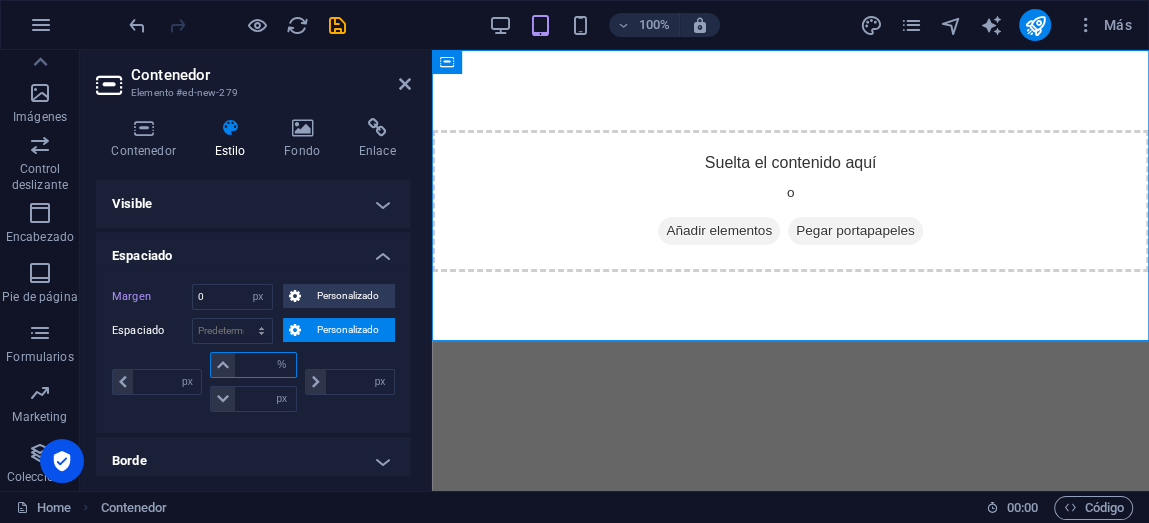 click on "px rem % vh vw" at bounding box center (282, 365) 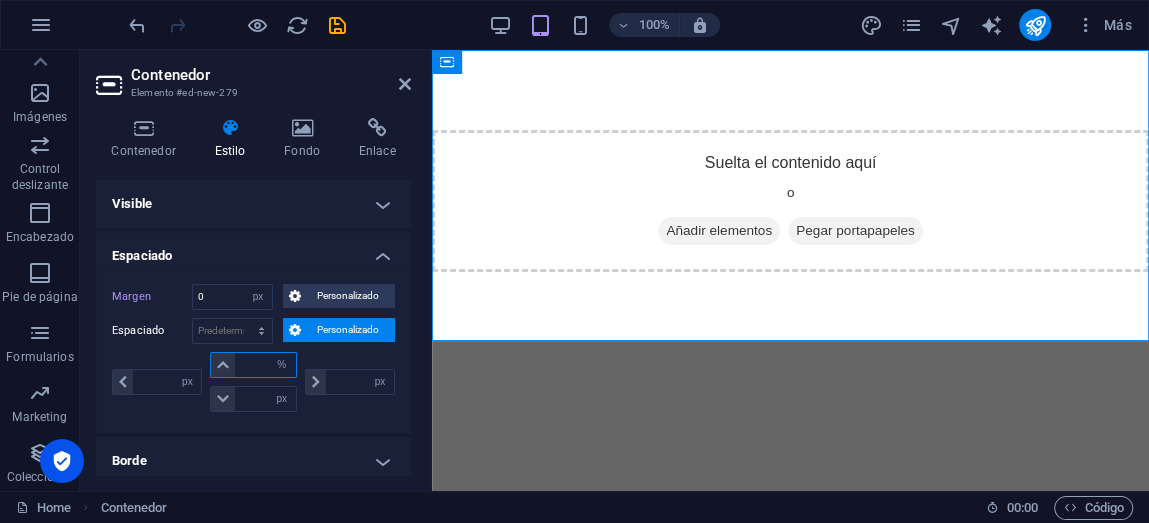 type on "0" 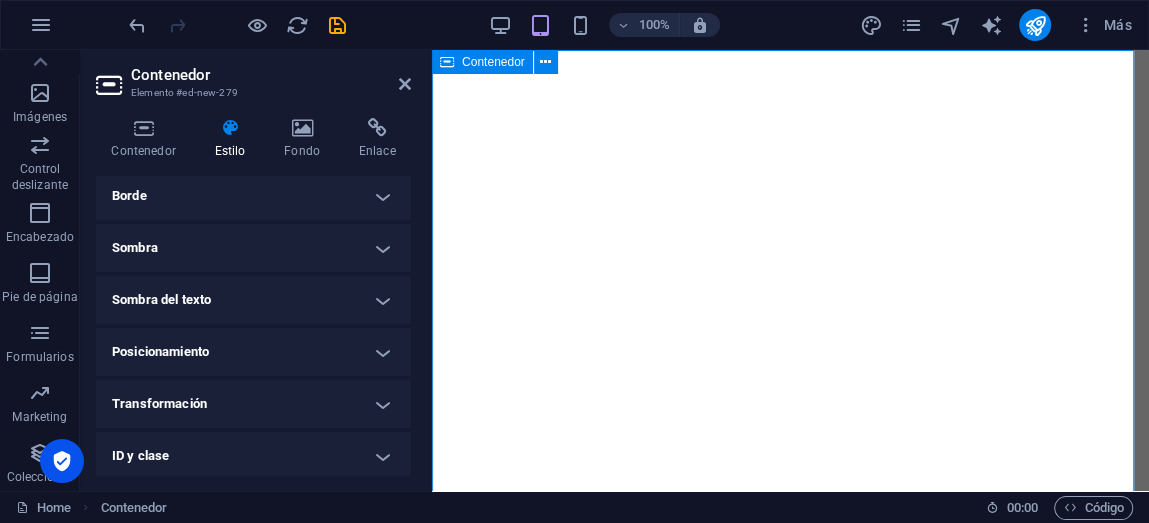 scroll, scrollTop: 266, scrollLeft: 0, axis: vertical 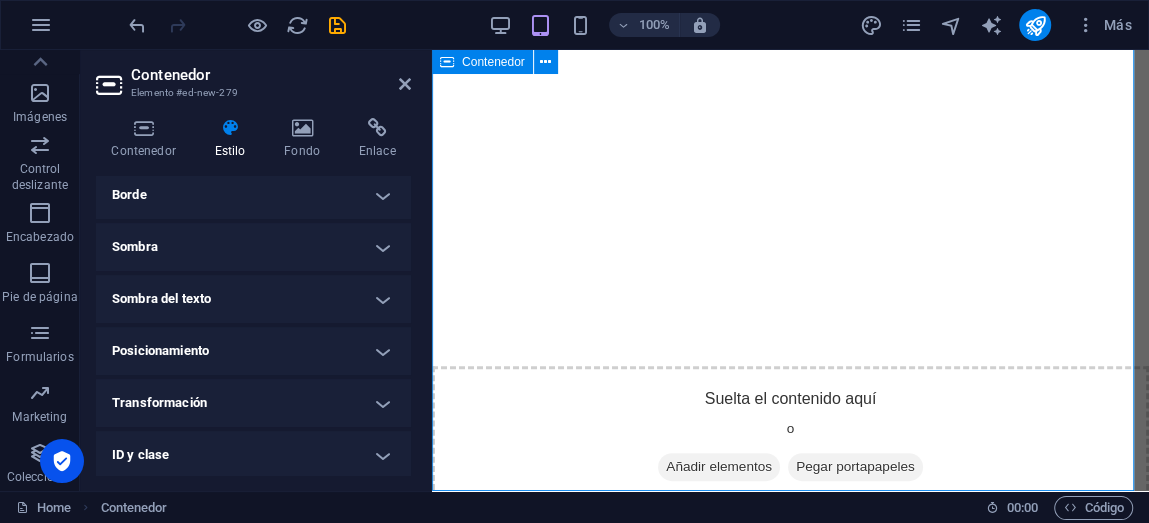 click on "Suelta el contenido aquí o  Añadir elementos  Pegar portapapeles" at bounding box center (790, 78) 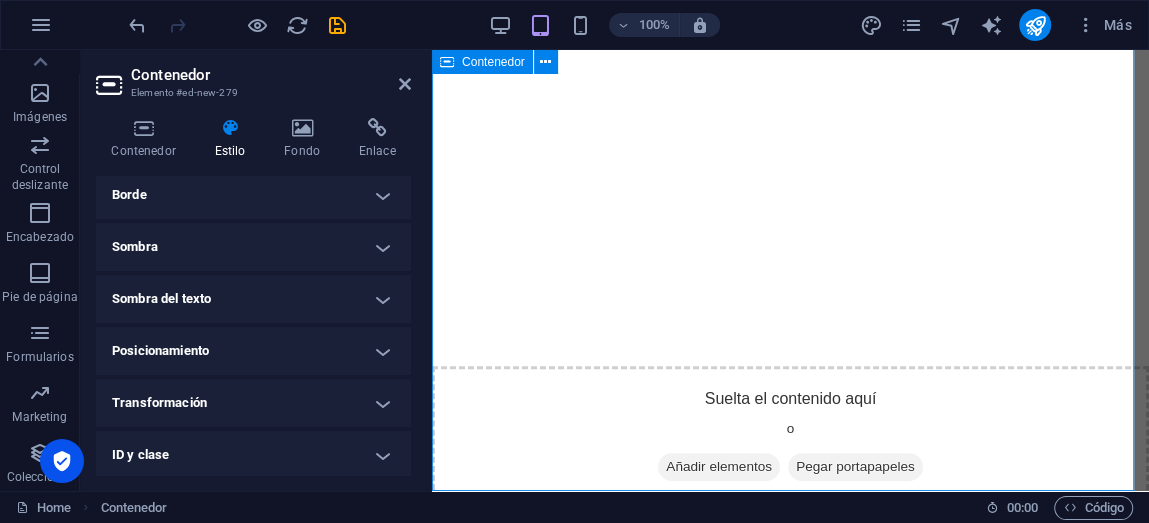 click on "Pegar portapapeles" at bounding box center [855, 467] 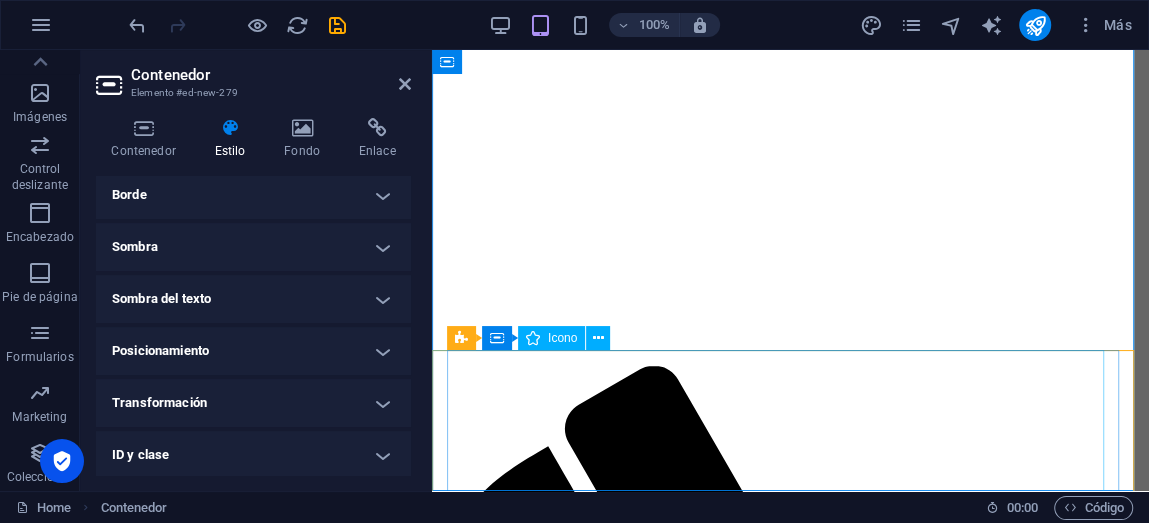 click at bounding box center (782, 813) 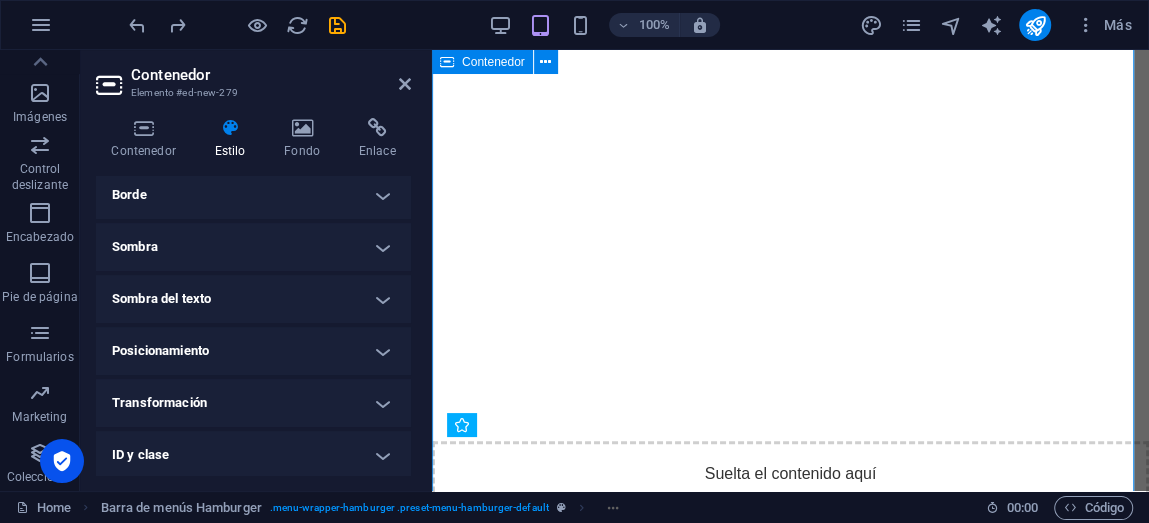 scroll, scrollTop: 401, scrollLeft: 0, axis: vertical 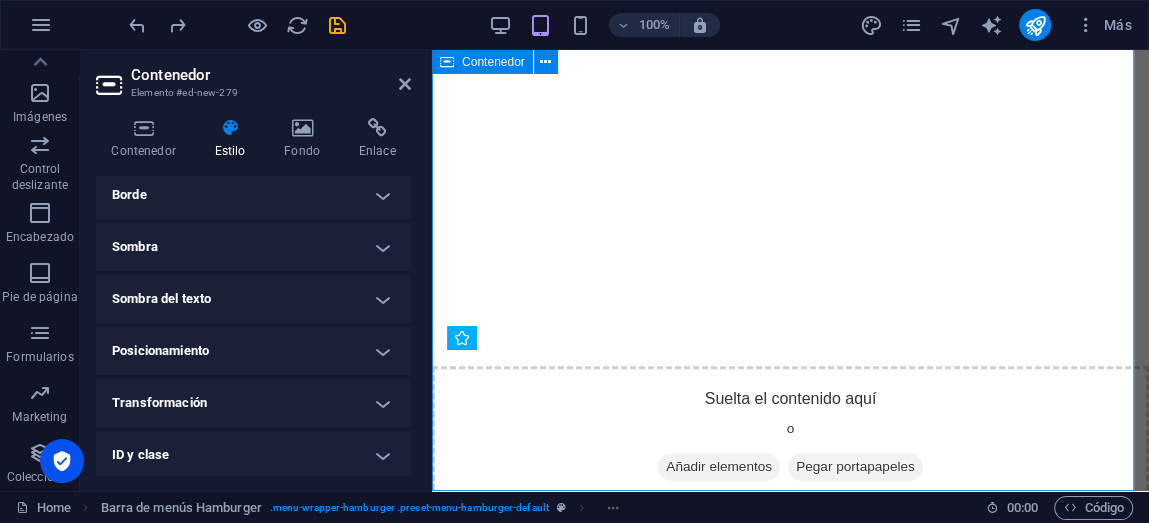 click on "Añadir elementos" at bounding box center [719, 467] 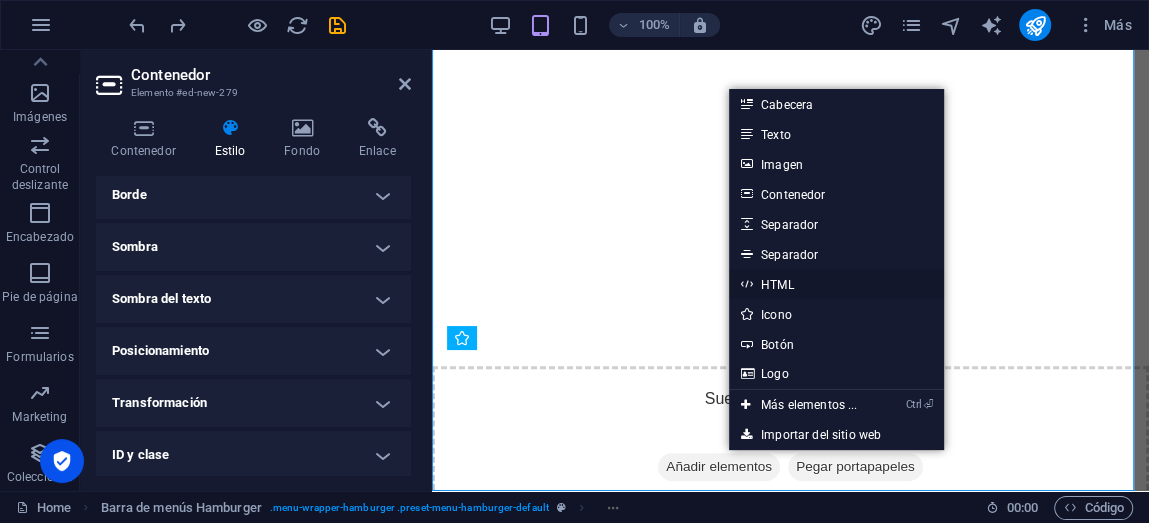 click on "HTML" at bounding box center (836, 284) 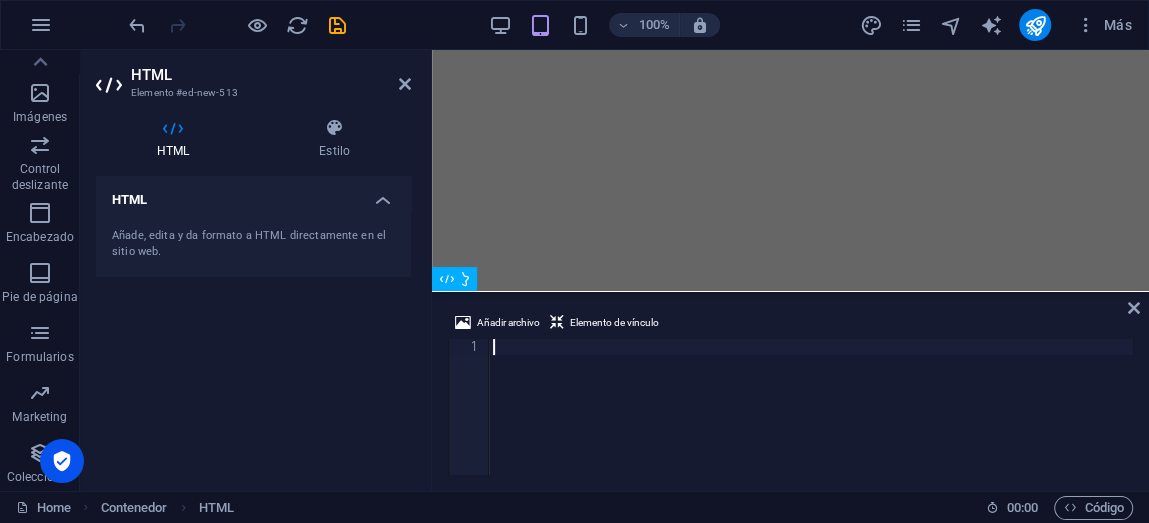 scroll, scrollTop: 460, scrollLeft: 0, axis: vertical 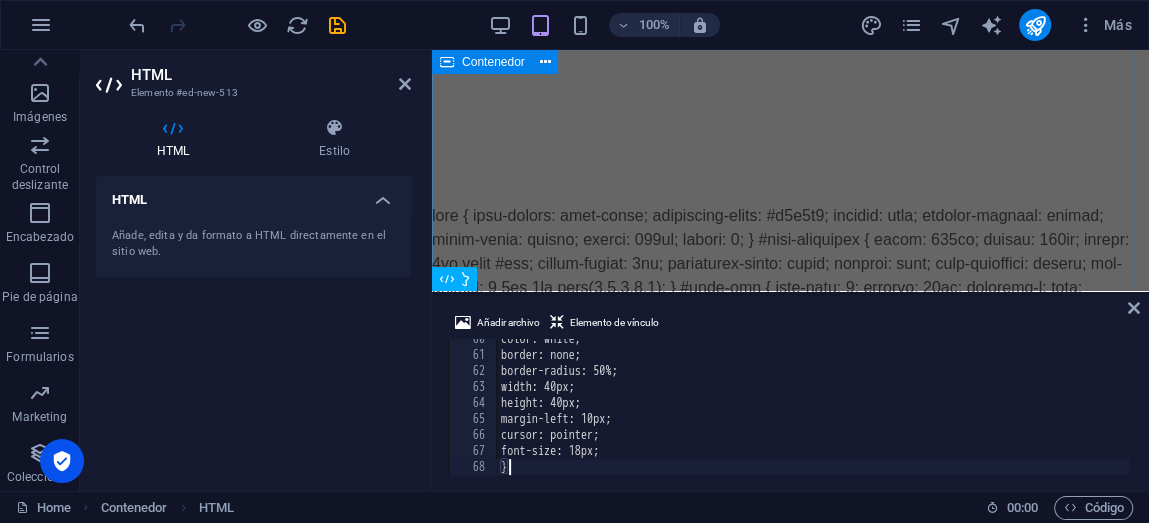 drag, startPoint x: 979, startPoint y: 241, endPoint x: 1327, endPoint y: 239, distance: 348.00574 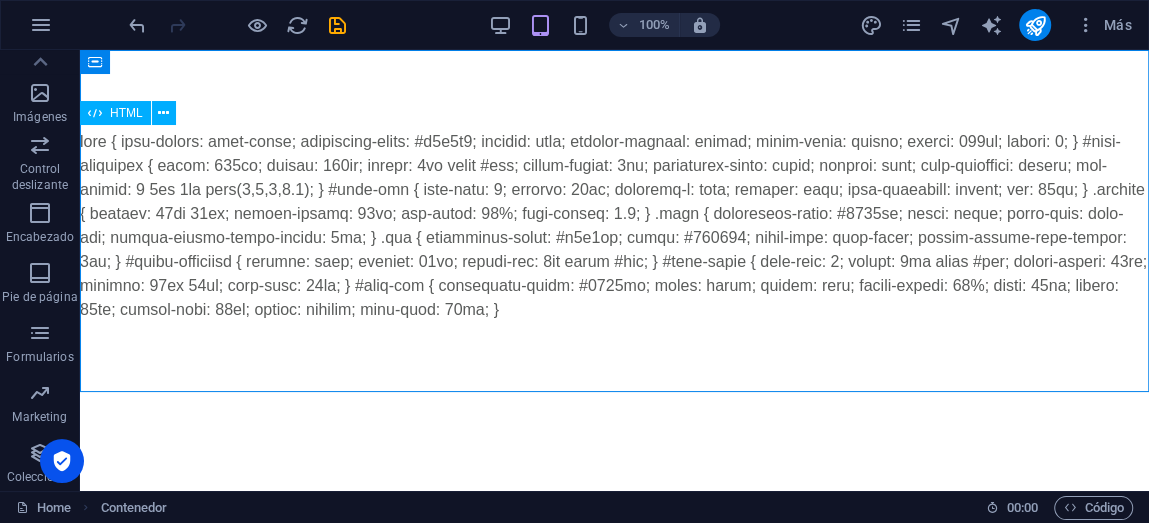 scroll, scrollTop: 0, scrollLeft: 0, axis: both 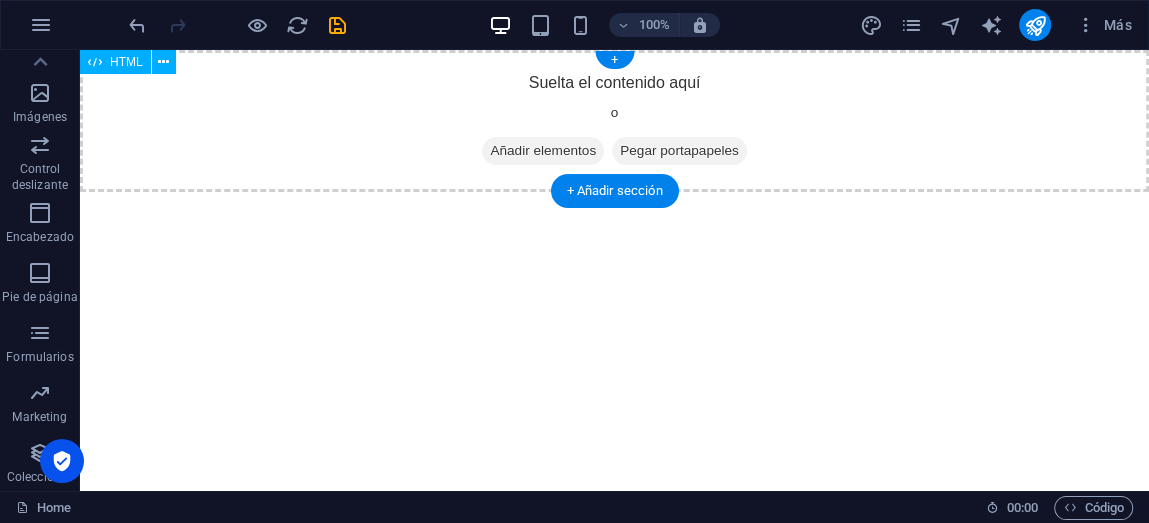 click on "Añadir elementos" at bounding box center (543, 151) 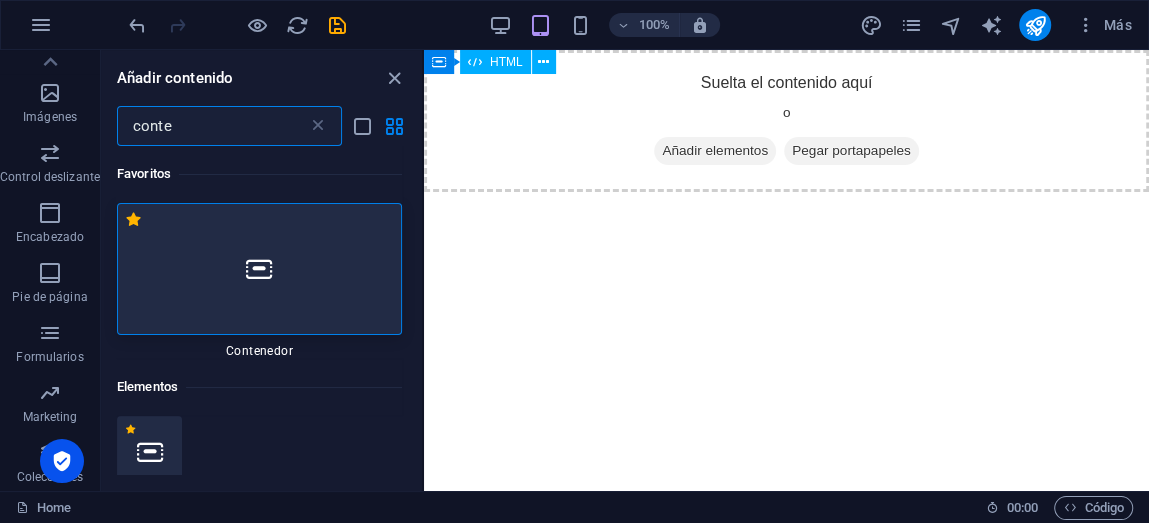 click on "HTML" at bounding box center (506, 62) 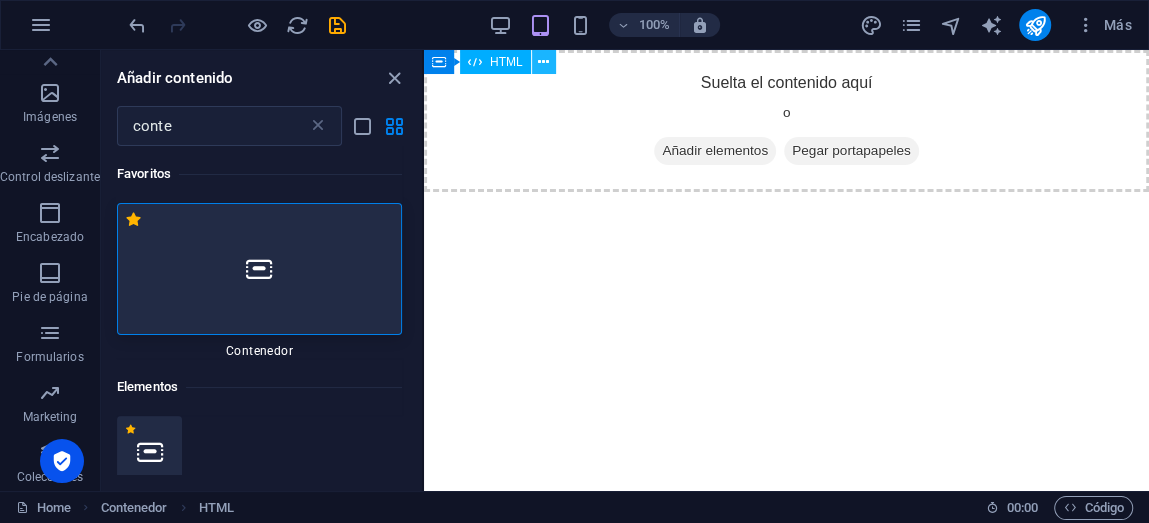 click at bounding box center (543, 62) 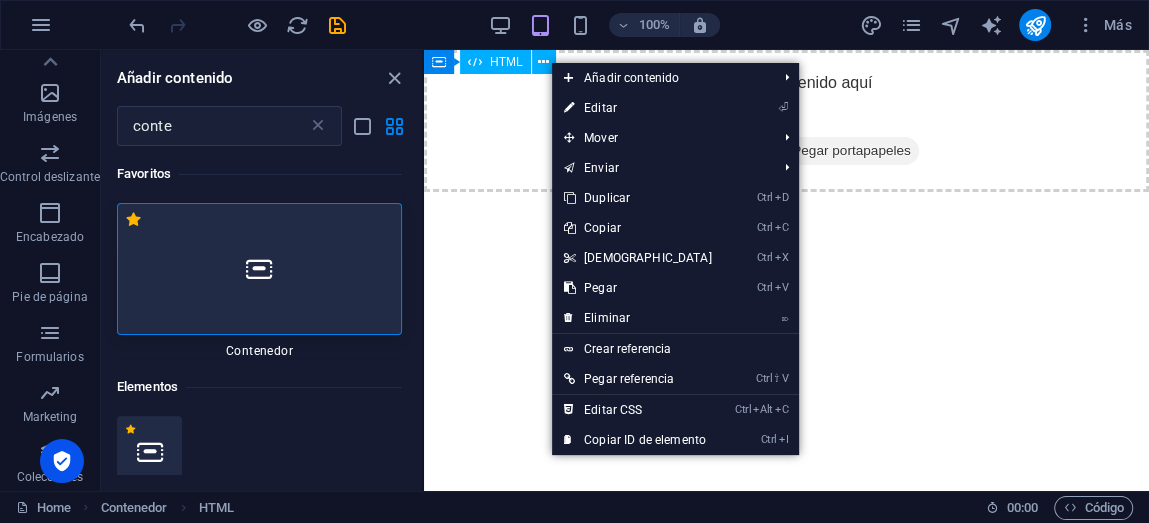 click on "HTML" at bounding box center [506, 62] 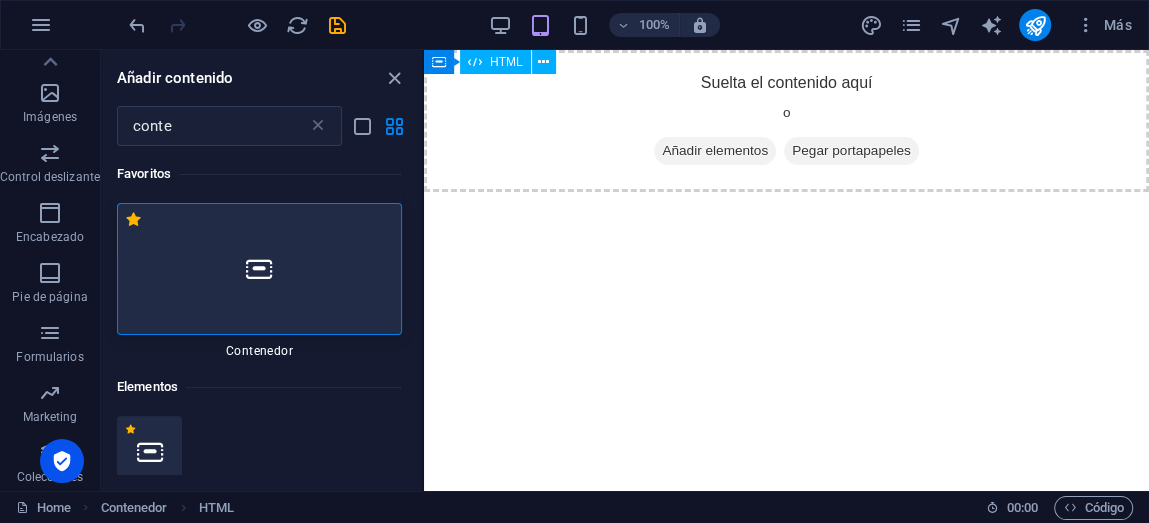 click on "HTML" at bounding box center [506, 62] 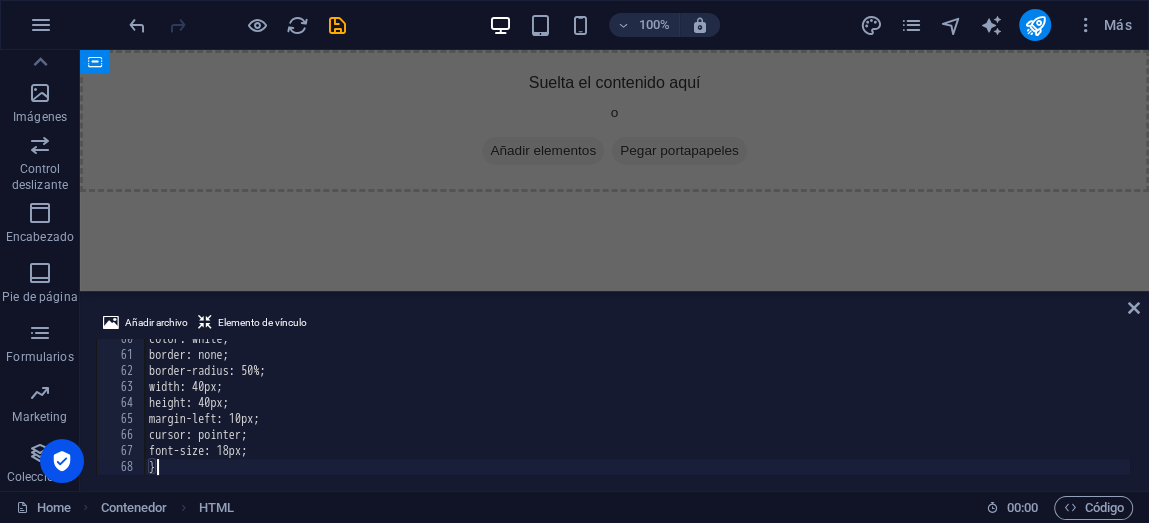 scroll, scrollTop: 952, scrollLeft: 0, axis: vertical 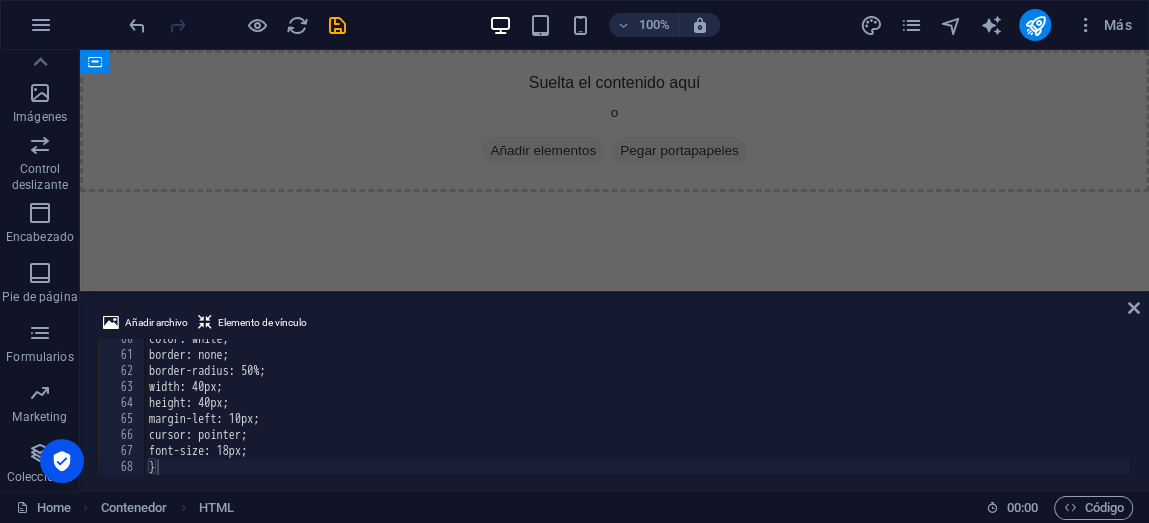 click on "Suelta el contenido aquí o  Añadir elementos  Pegar portapapeles" at bounding box center [614, 121] 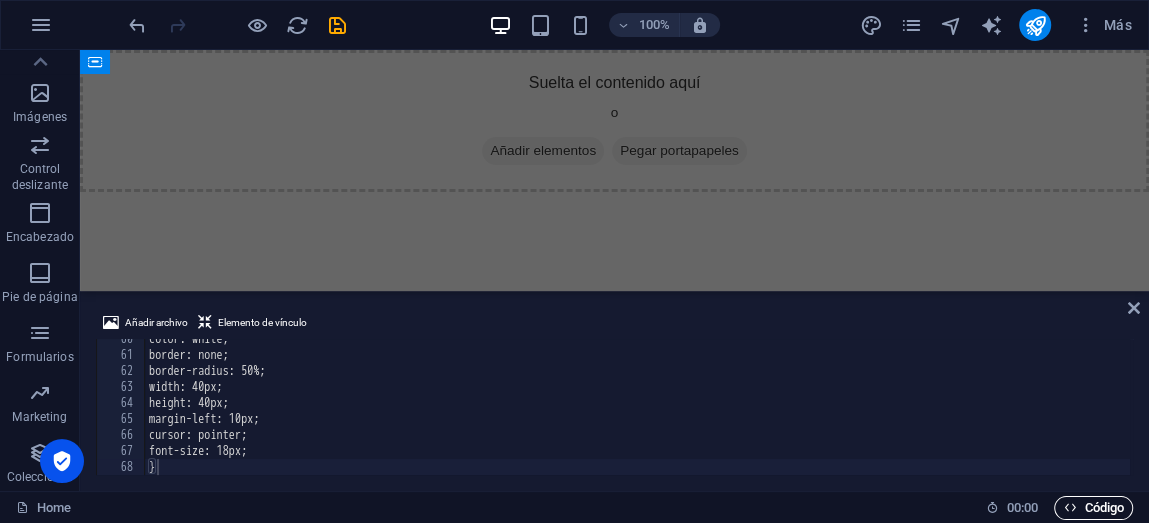 click on "Código" at bounding box center [1093, 508] 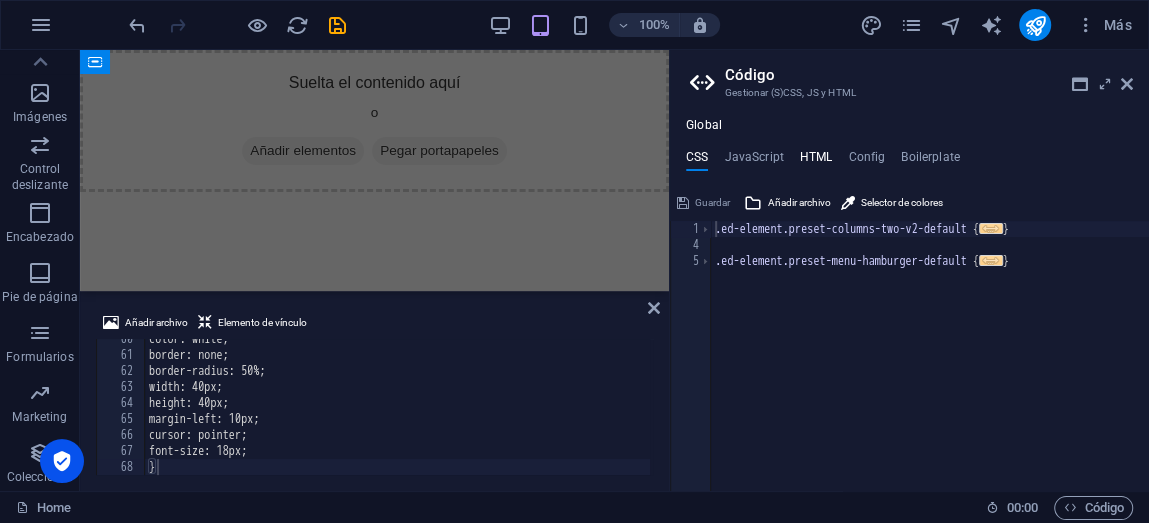 click on "HTML" at bounding box center (816, 161) 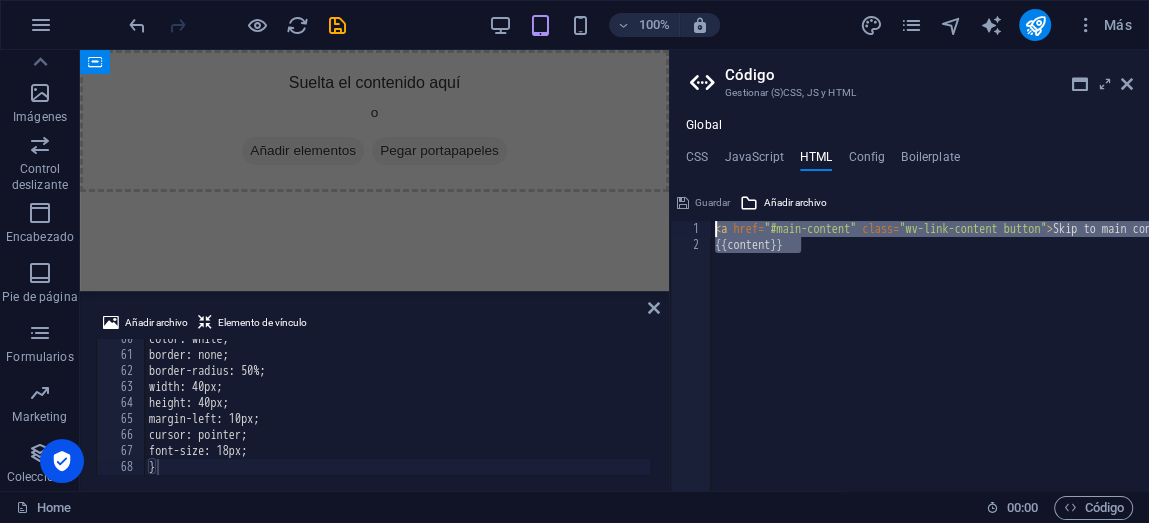drag, startPoint x: 812, startPoint y: 259, endPoint x: 669, endPoint y: 237, distance: 144.6824 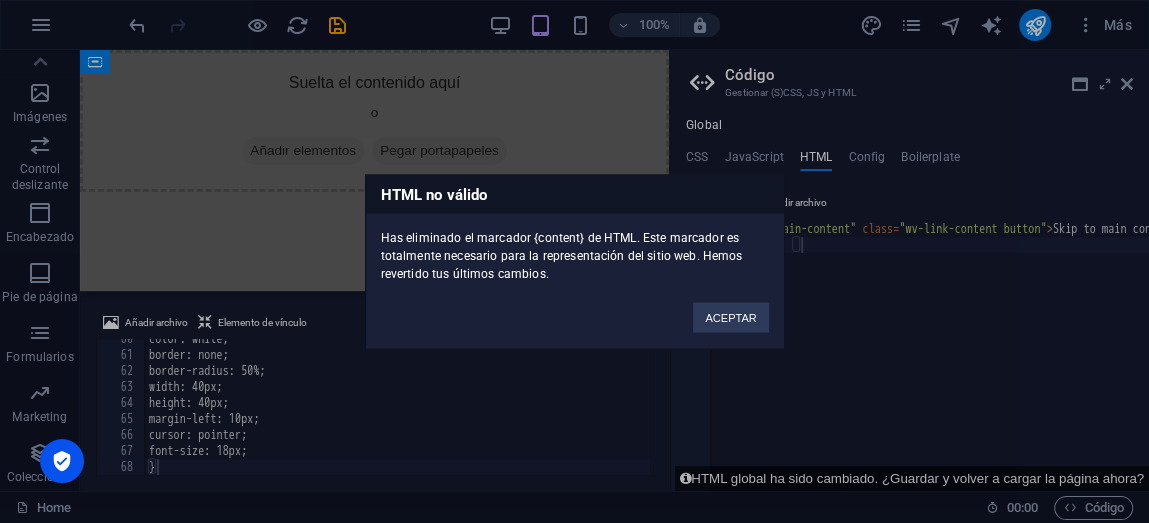 type 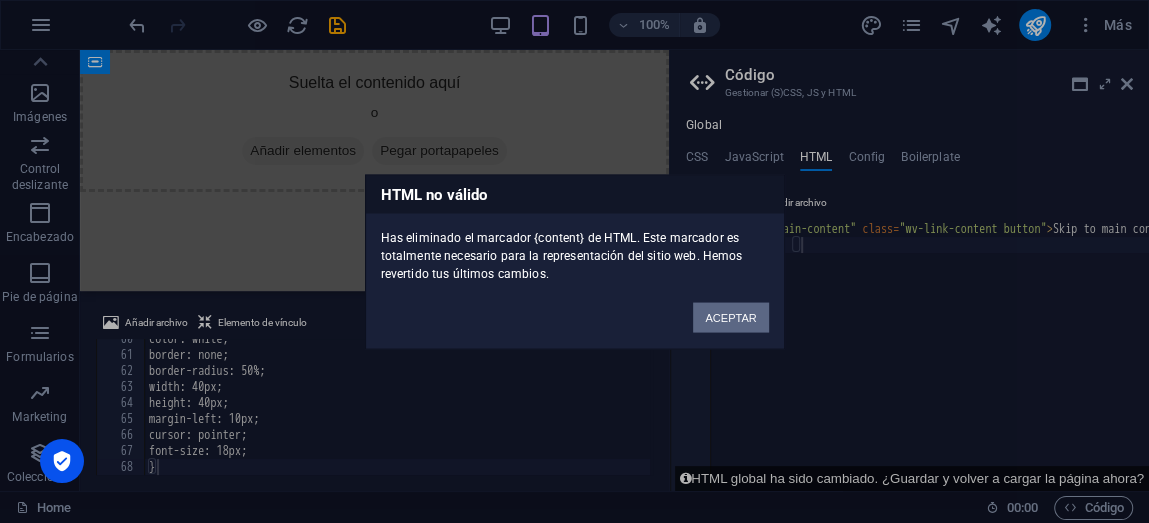 click on "ACEPTAR" at bounding box center [730, 317] 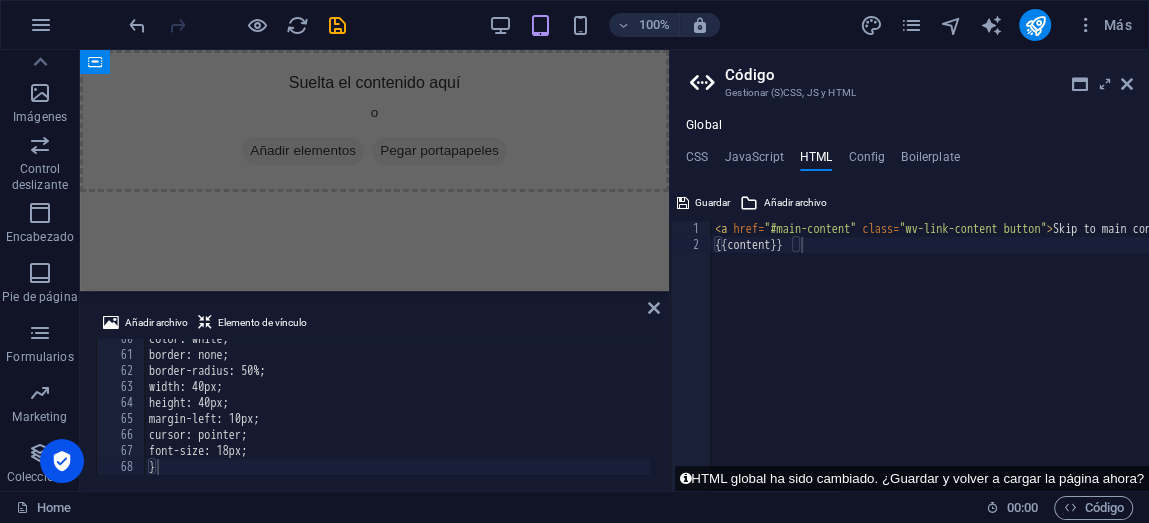scroll, scrollTop: 832, scrollLeft: 0, axis: vertical 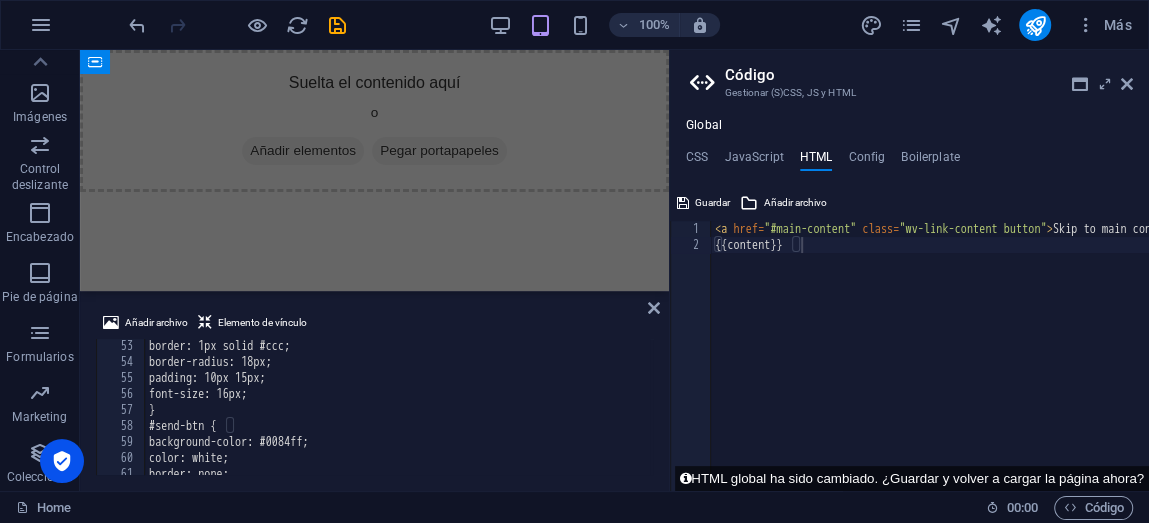 click on "Skip to main content
Suelta el contenido aquí o  Añadir elementos  Pegar portapapeles" at bounding box center [374, 121] 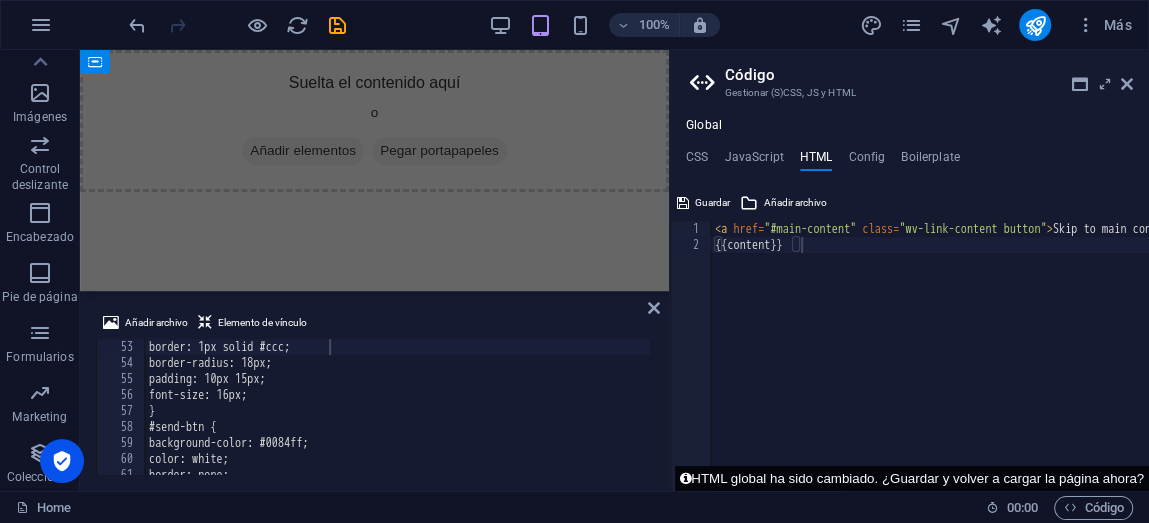 drag, startPoint x: 778, startPoint y: 468, endPoint x: 696, endPoint y: 409, distance: 101.0198 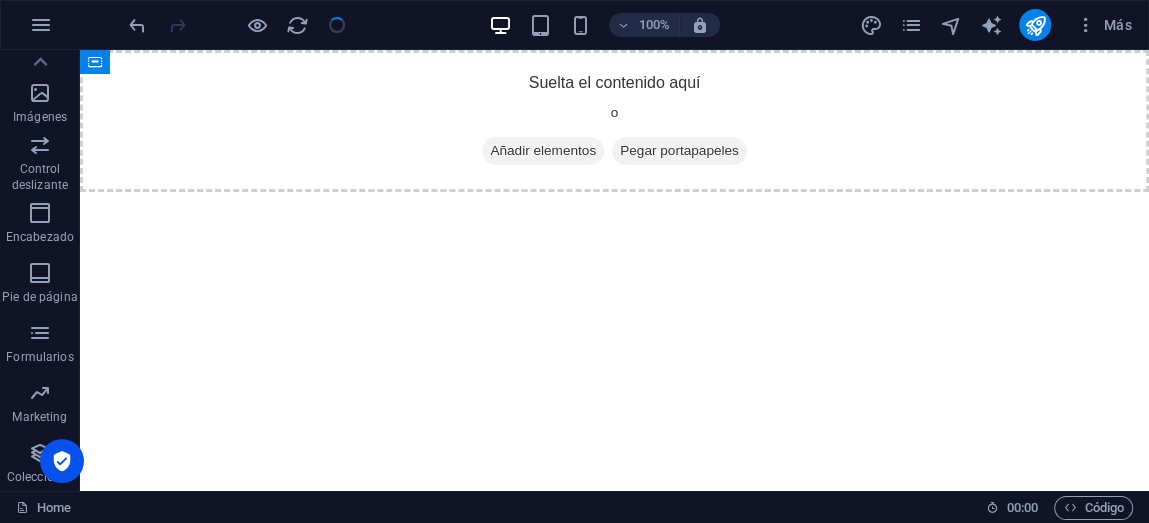 click on "Skip to main content
Suelta el contenido aquí o  Añadir elementos  Pegar portapapeles" at bounding box center (614, 121) 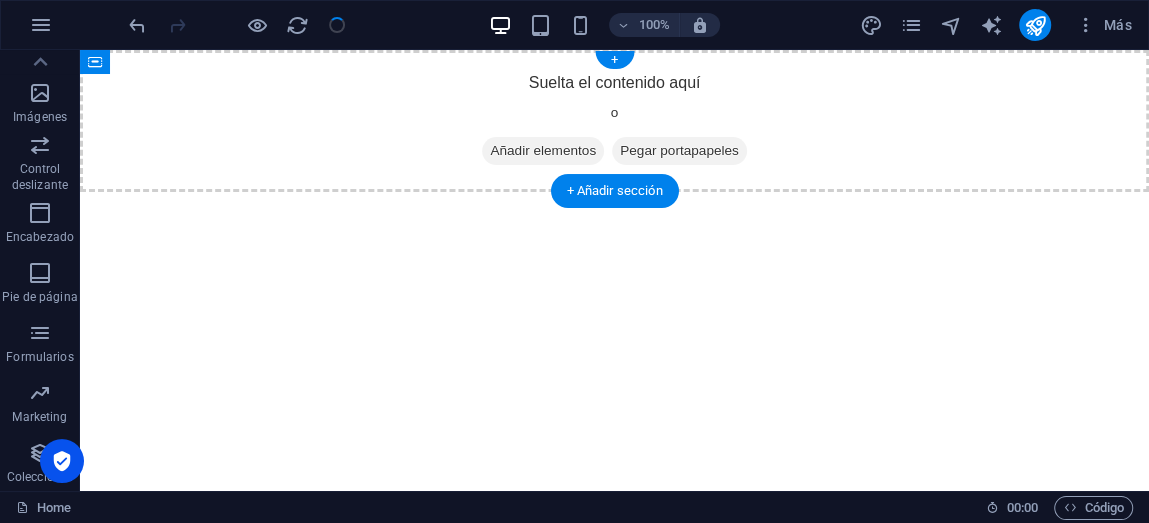 click on "Suelta el contenido aquí o  Añadir elementos  Pegar portapapeles" at bounding box center [614, 121] 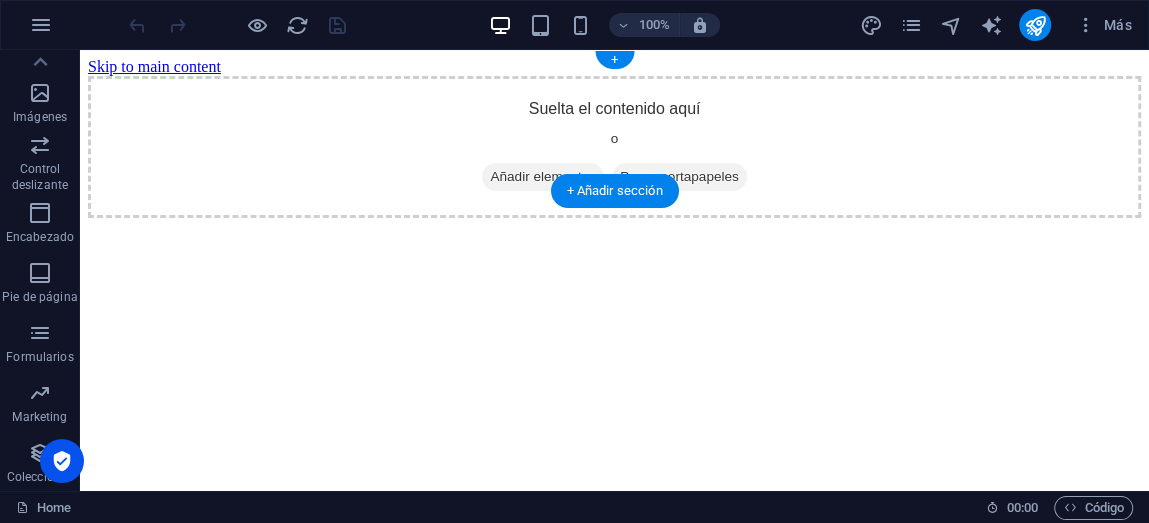 scroll, scrollTop: 0, scrollLeft: 0, axis: both 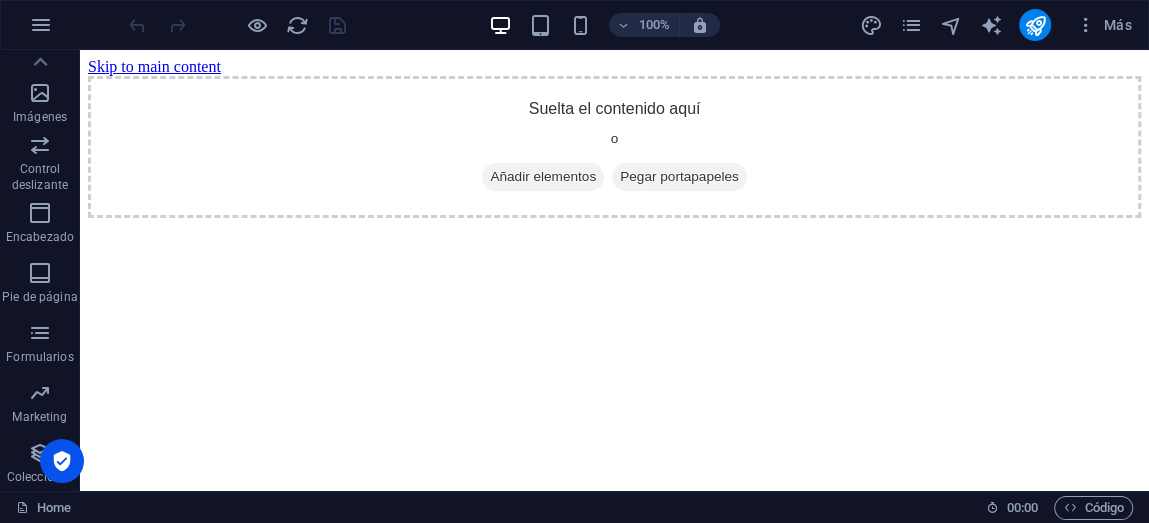 drag, startPoint x: 613, startPoint y: 348, endPoint x: 689, endPoint y: 329, distance: 78.339005 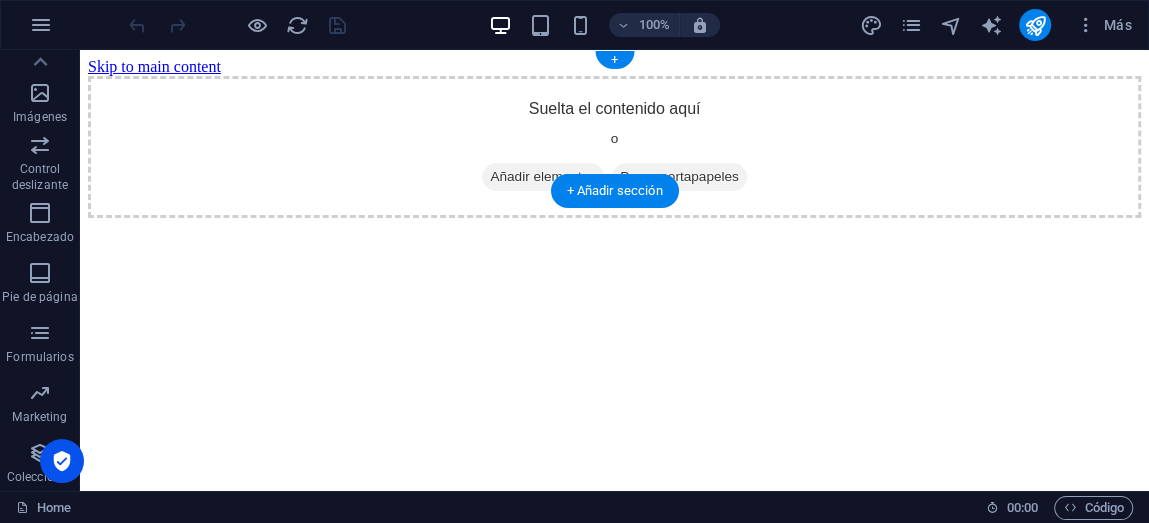 click on "Suelta el contenido aquí o  Añadir elementos  Pegar portapapeles" at bounding box center [614, 147] 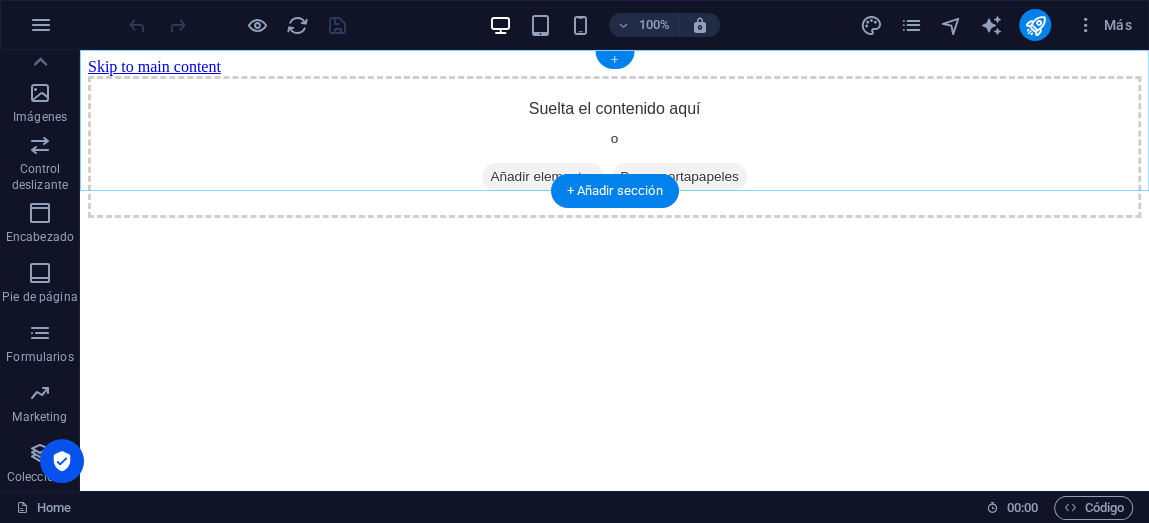 click on "+" at bounding box center (614, 60) 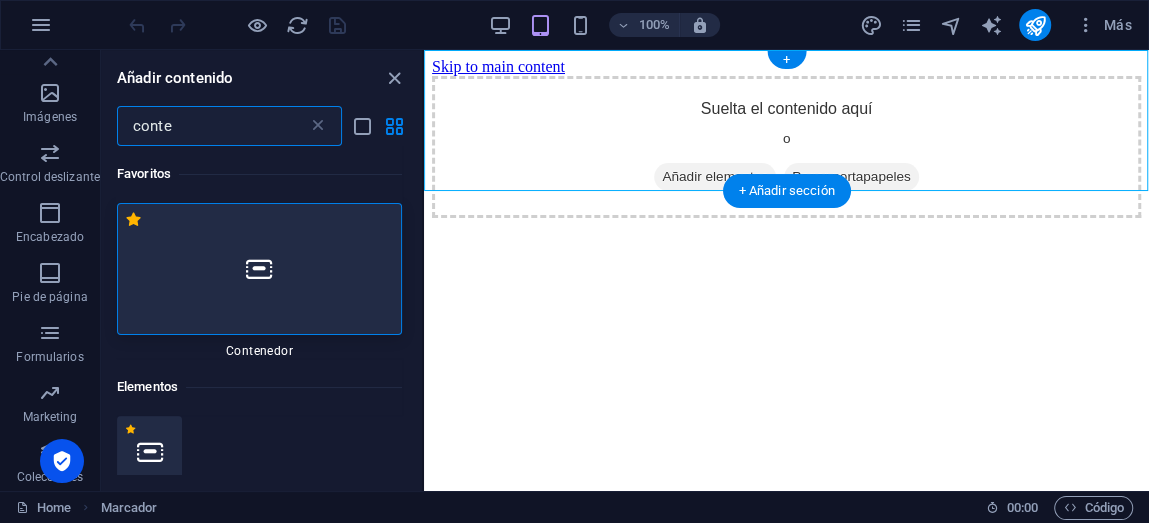 click on "Suelta el contenido aquí o  Añadir elementos  Pegar portapapeles" at bounding box center [786, 147] 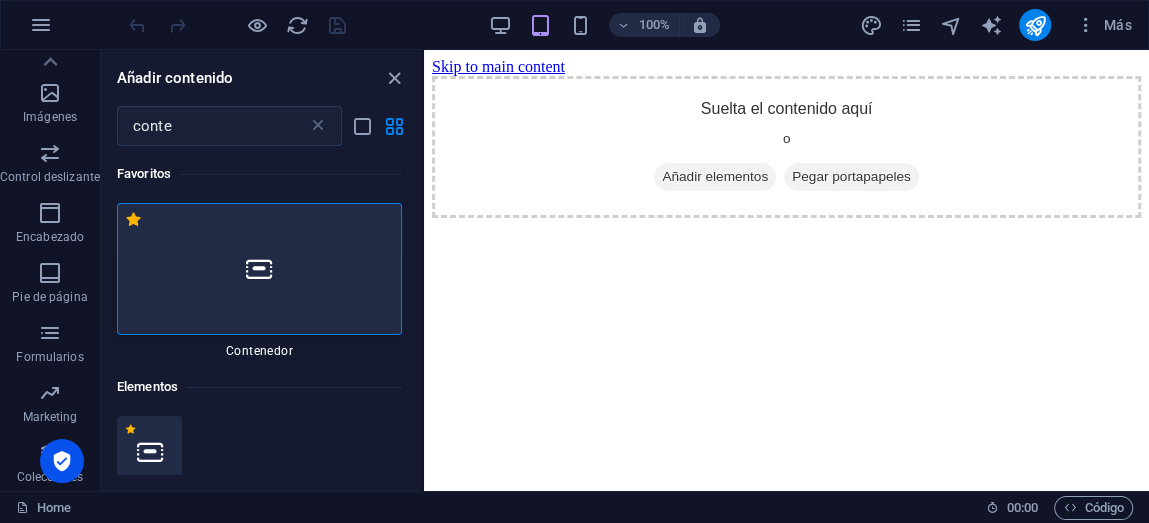click on "Skip to main content
Suelta el contenido aquí o  Añadir elementos  Pegar portapapeles" at bounding box center [786, 138] 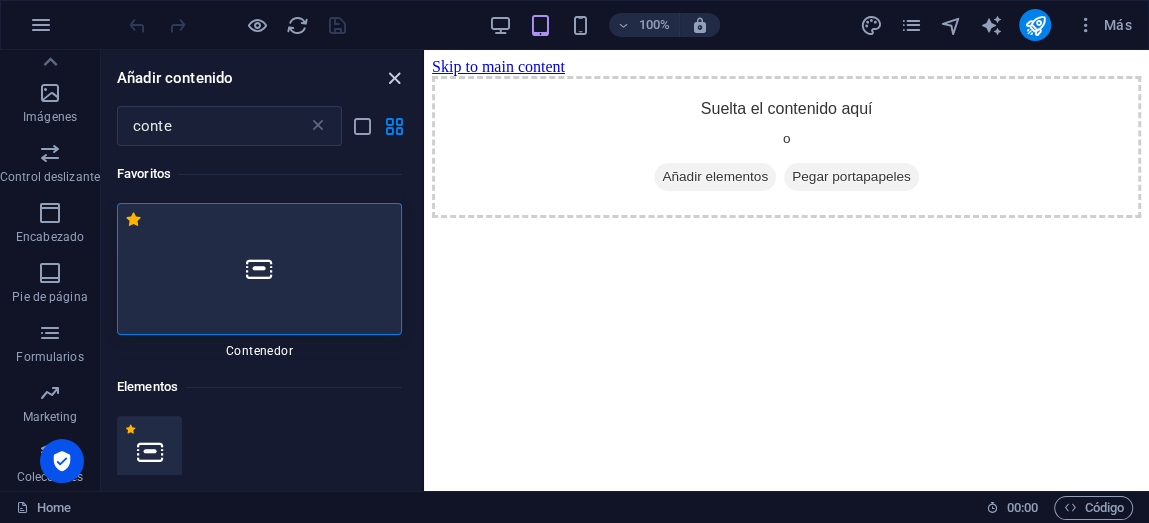 click at bounding box center [394, 78] 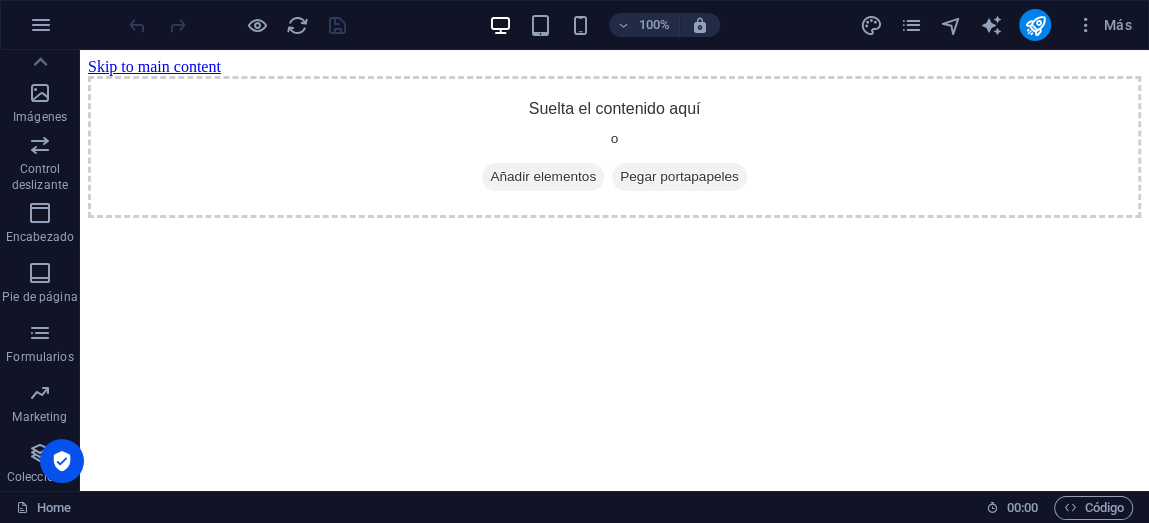drag, startPoint x: 217, startPoint y: 250, endPoint x: 784, endPoint y: 478, distance: 611.1244 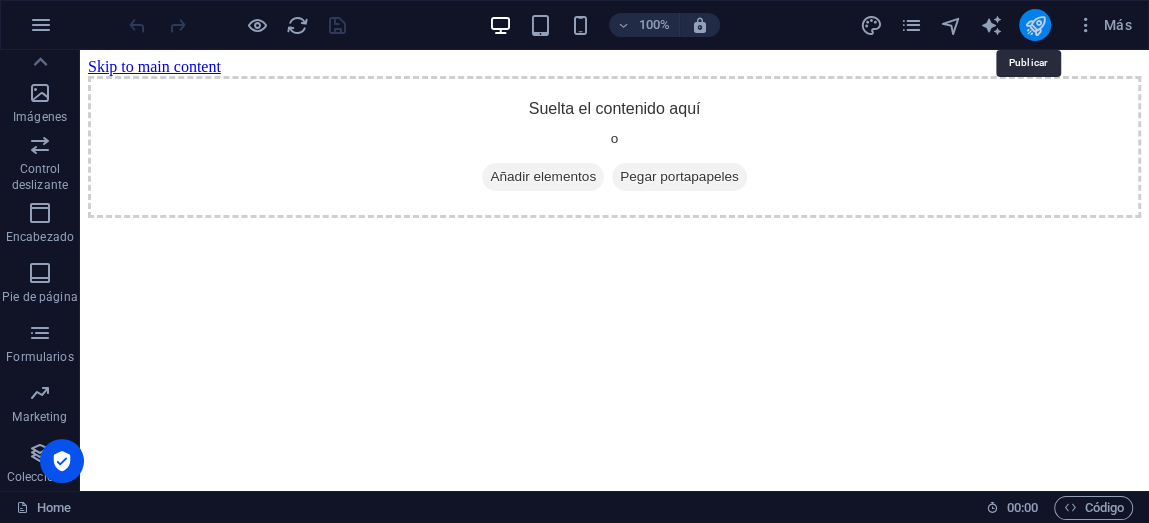 click at bounding box center (1035, 25) 